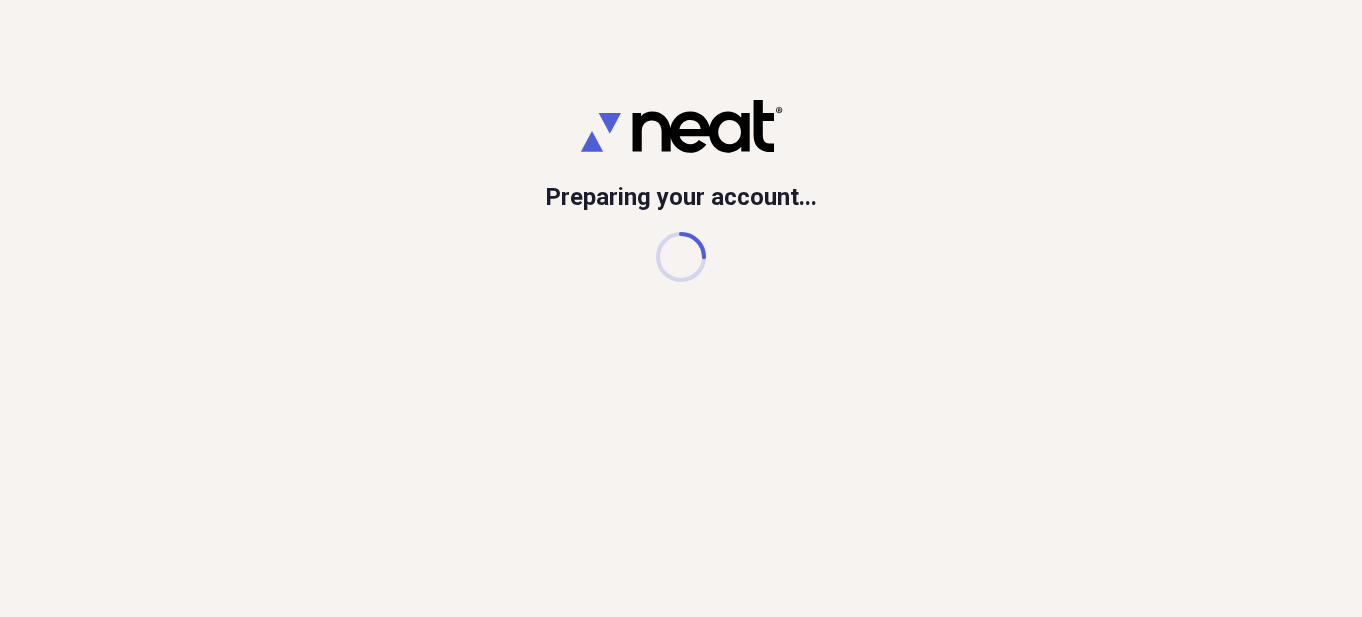 scroll, scrollTop: 0, scrollLeft: 0, axis: both 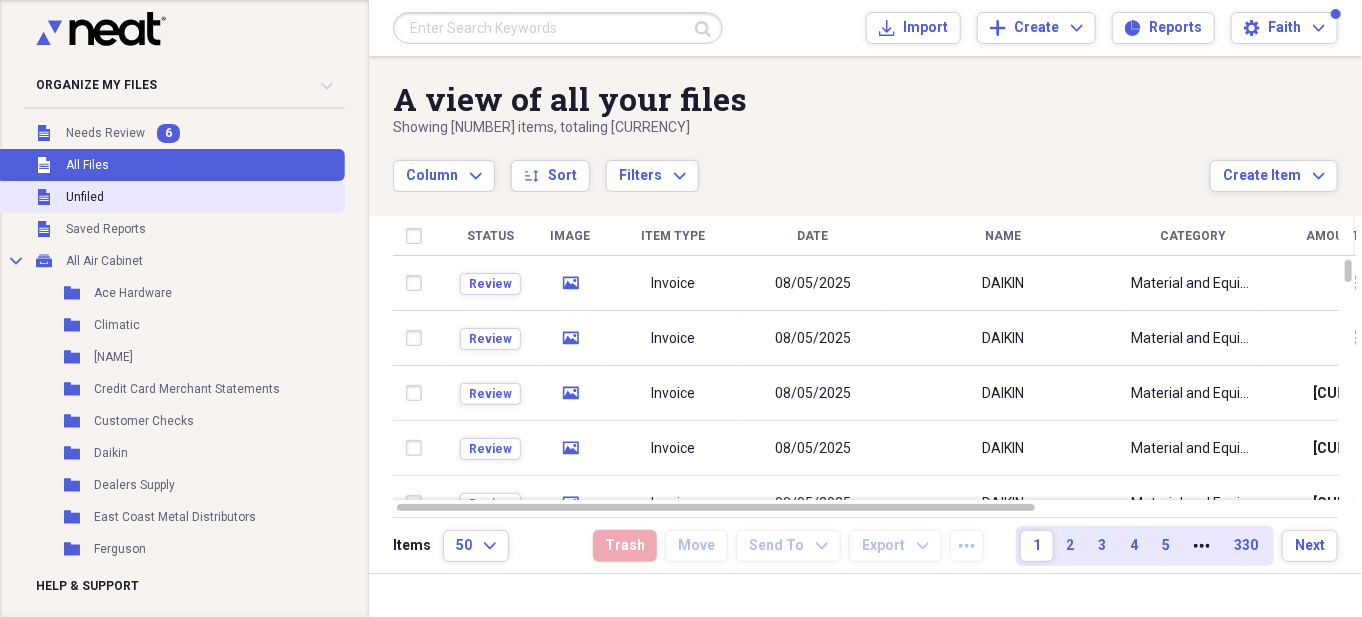 click on "Unfiled Unfiled" at bounding box center (170, 197) 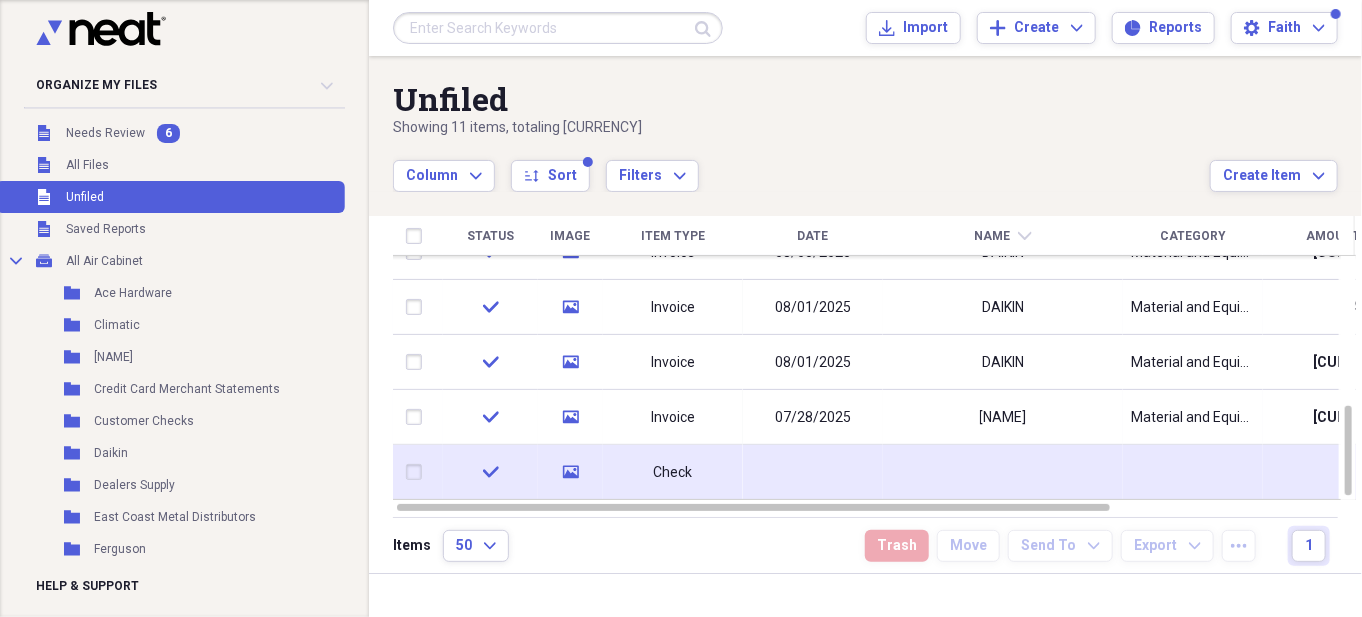 click on "Check" at bounding box center (673, 472) 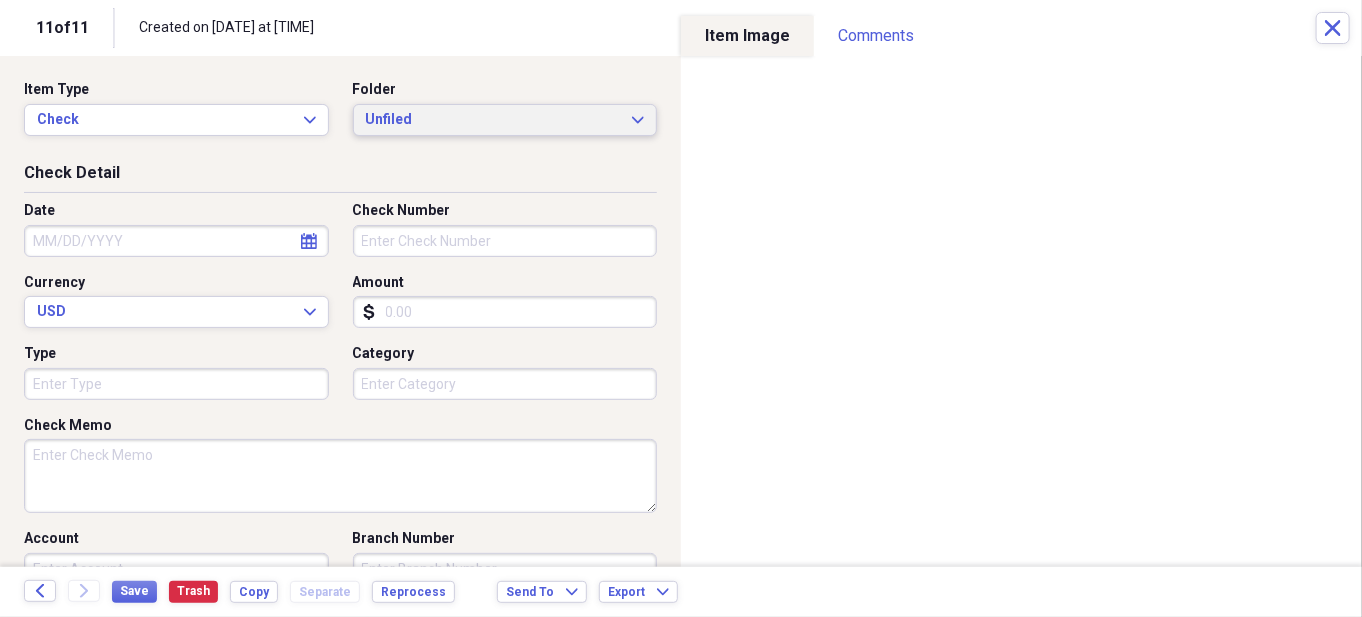 click on "Unfiled" at bounding box center (493, 120) 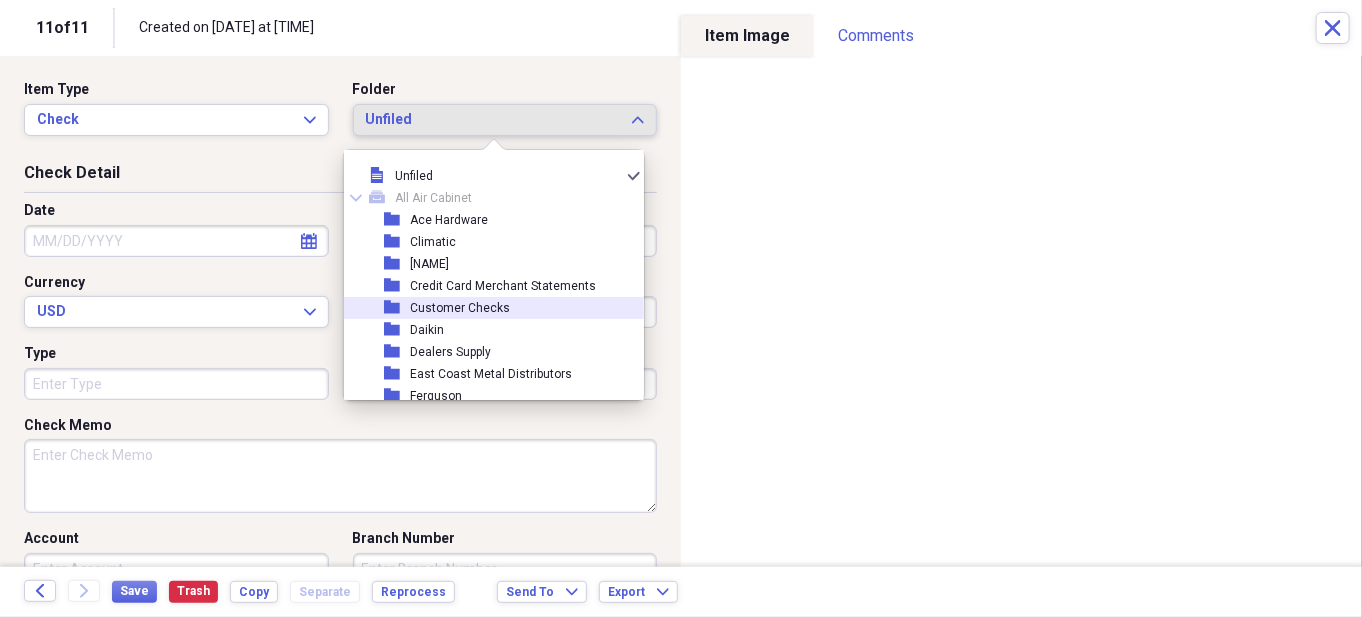 click on "Customer Checks" at bounding box center [460, 308] 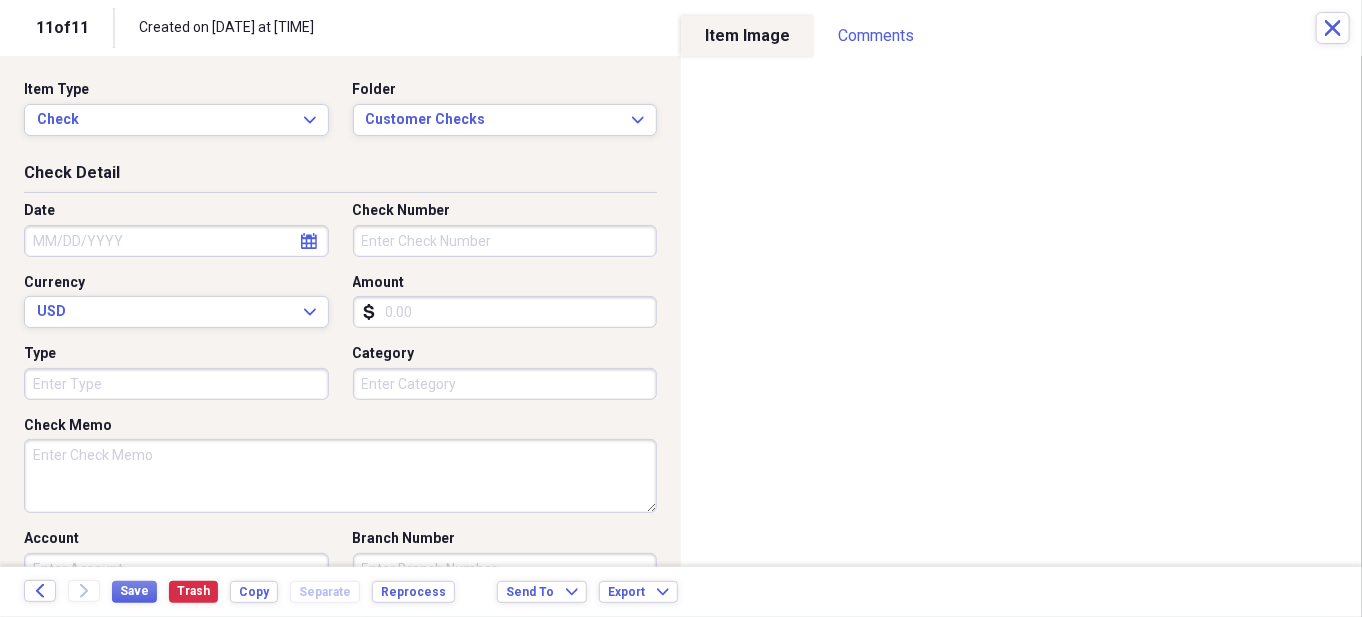 select on "7" 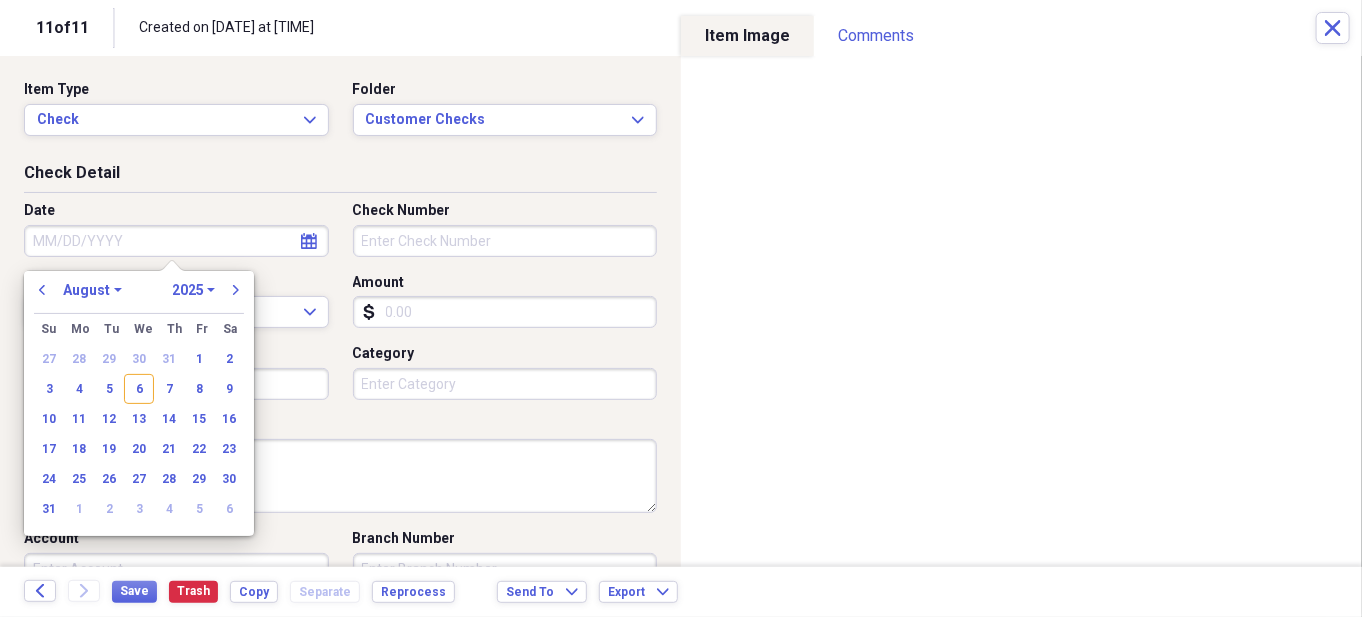 click on "Date" at bounding box center [176, 241] 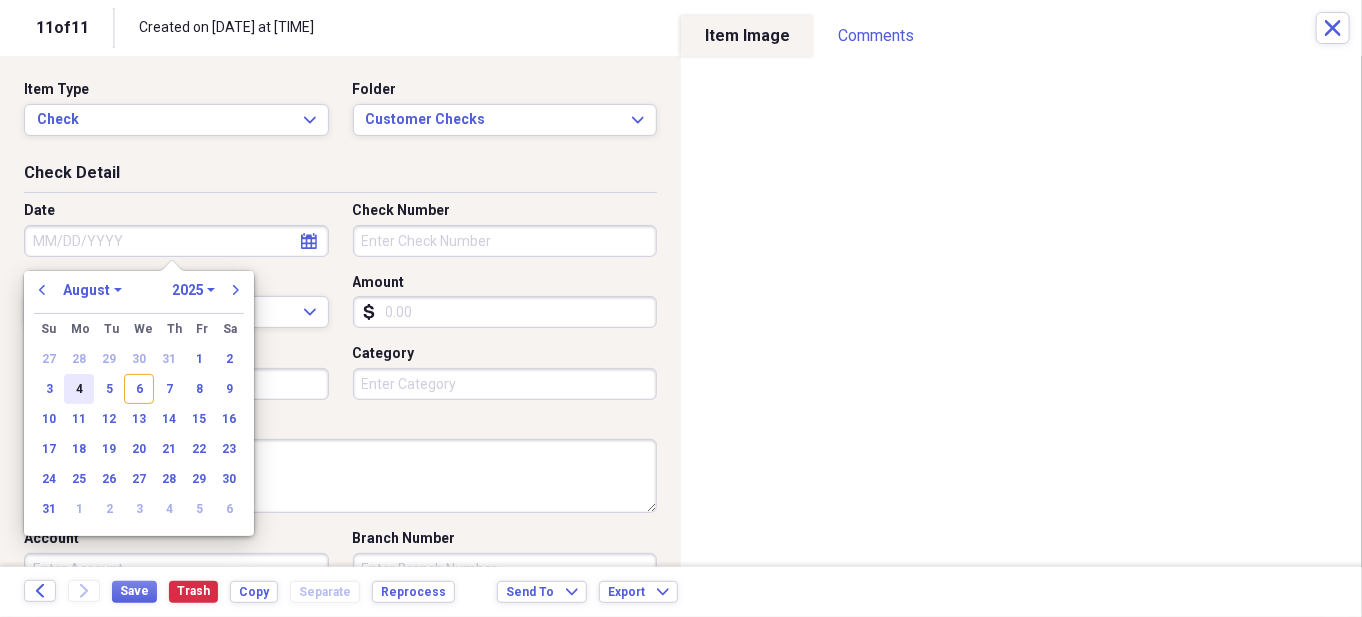 click on "4" at bounding box center [79, 389] 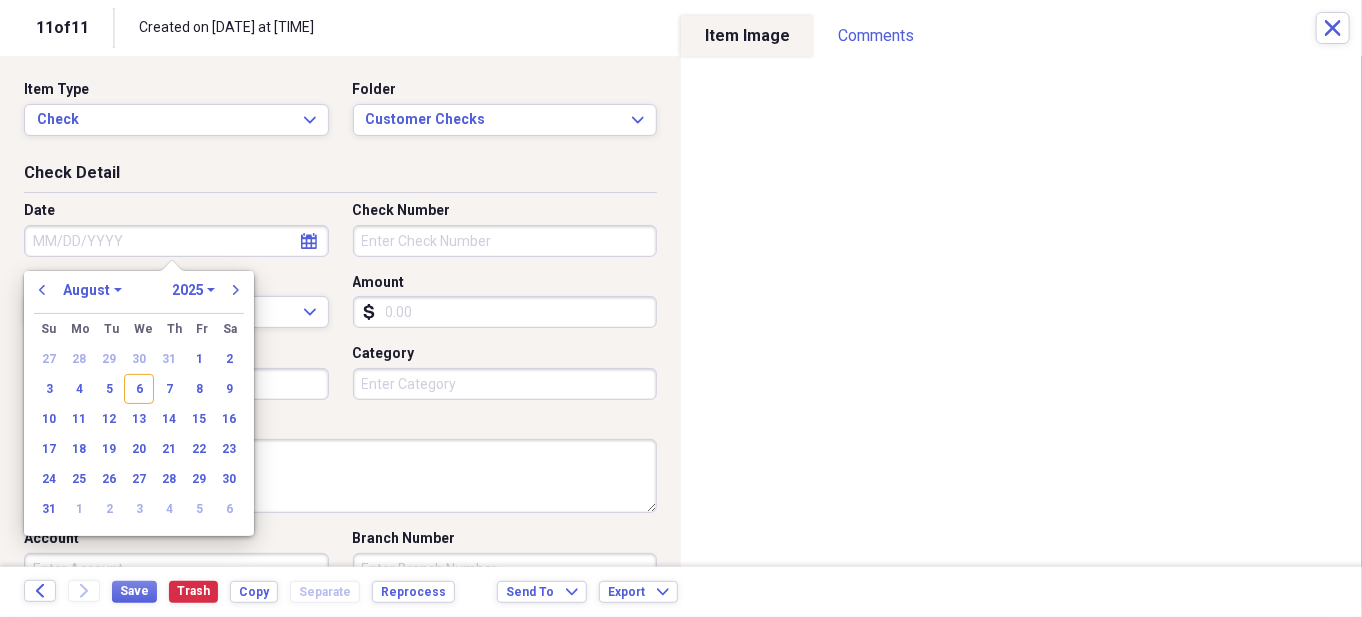 type on "08/04/2025" 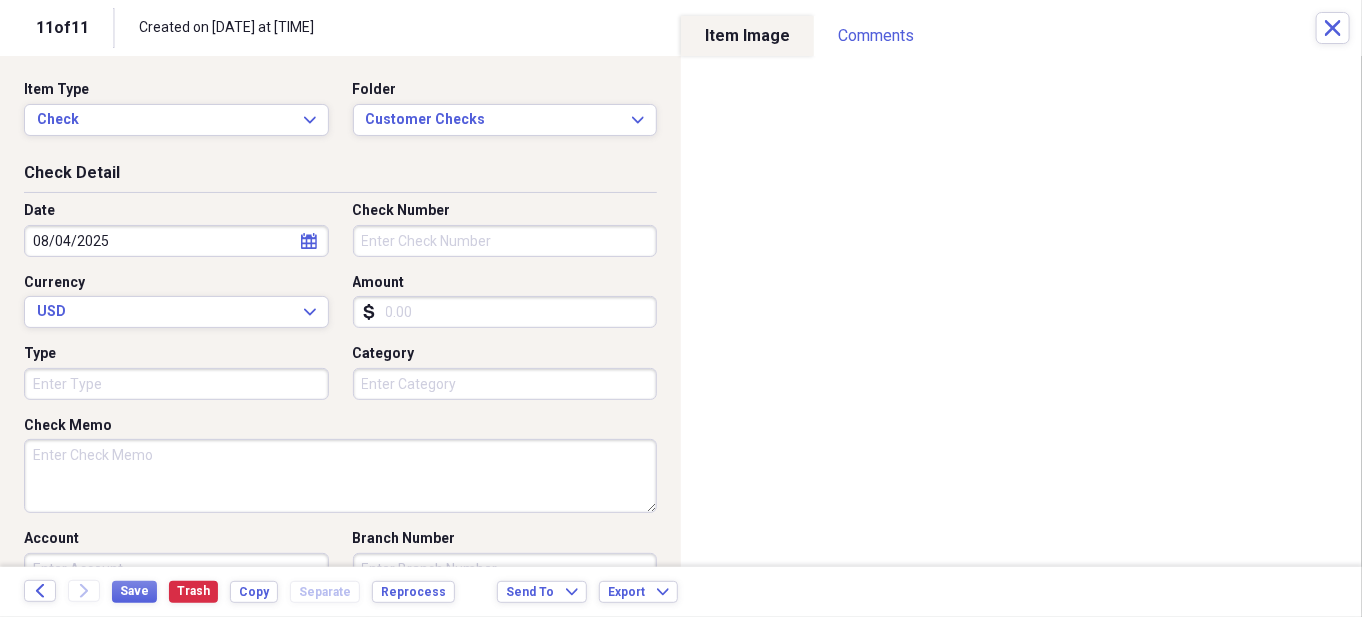 click on "Check Number" at bounding box center [505, 241] 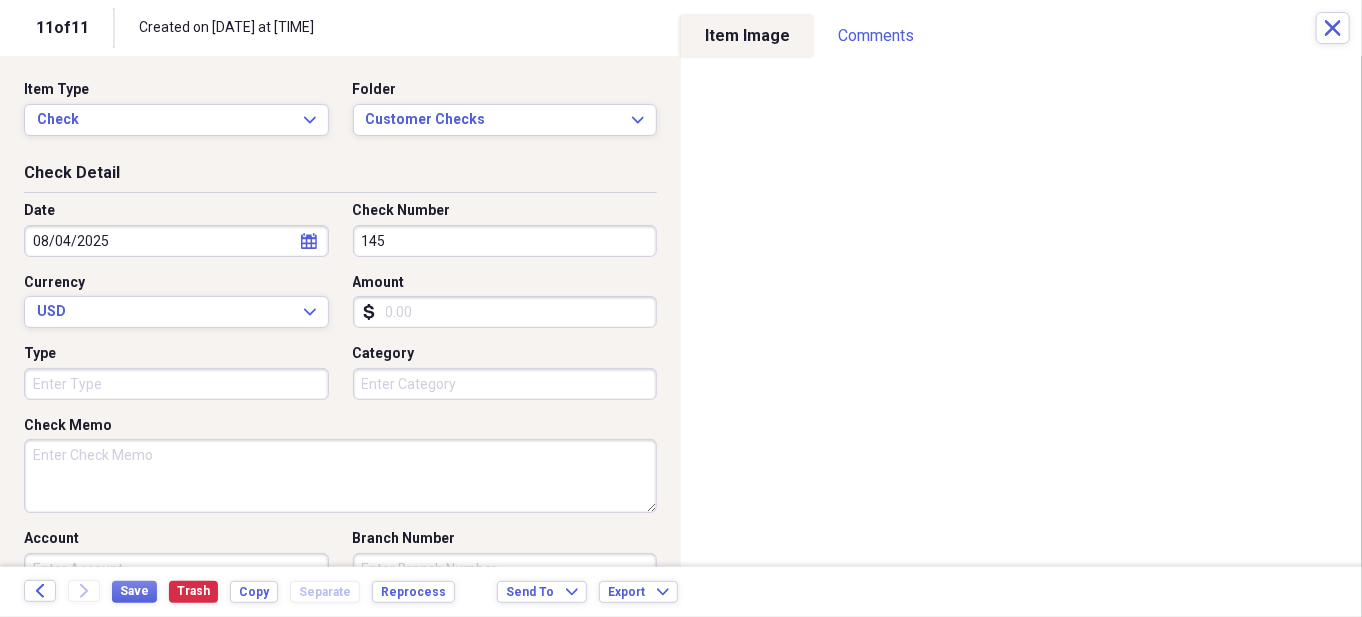 type on "145" 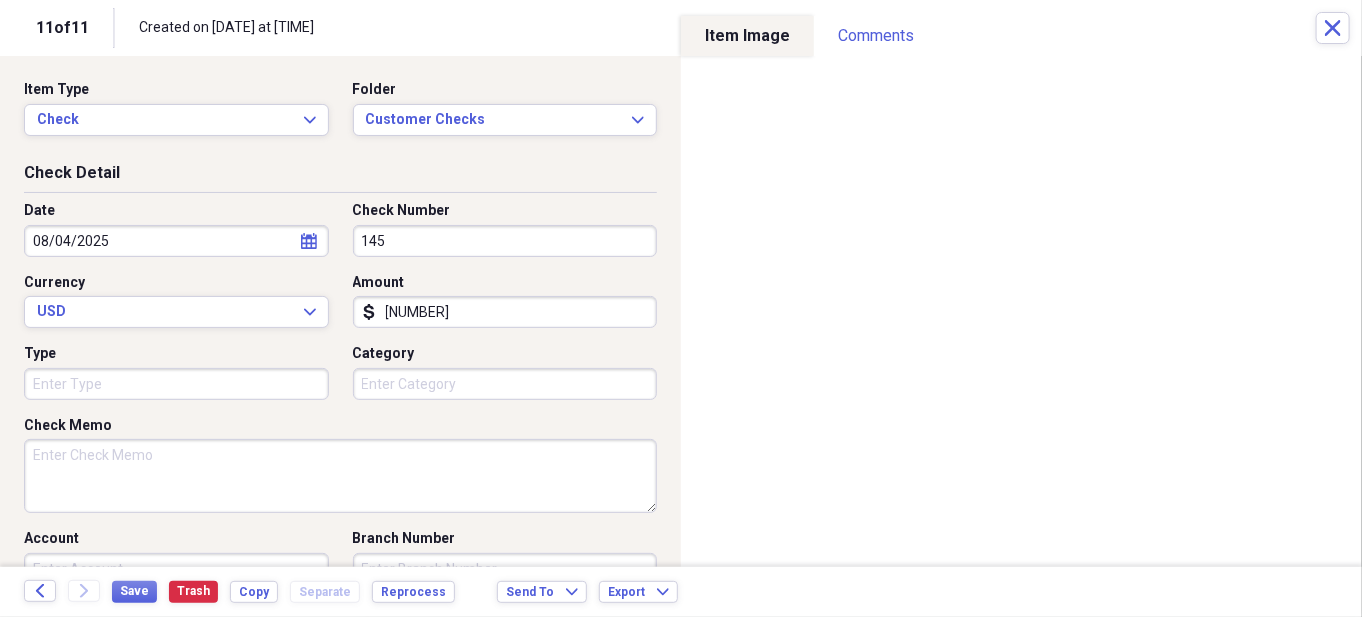 type on "[NUMBER]" 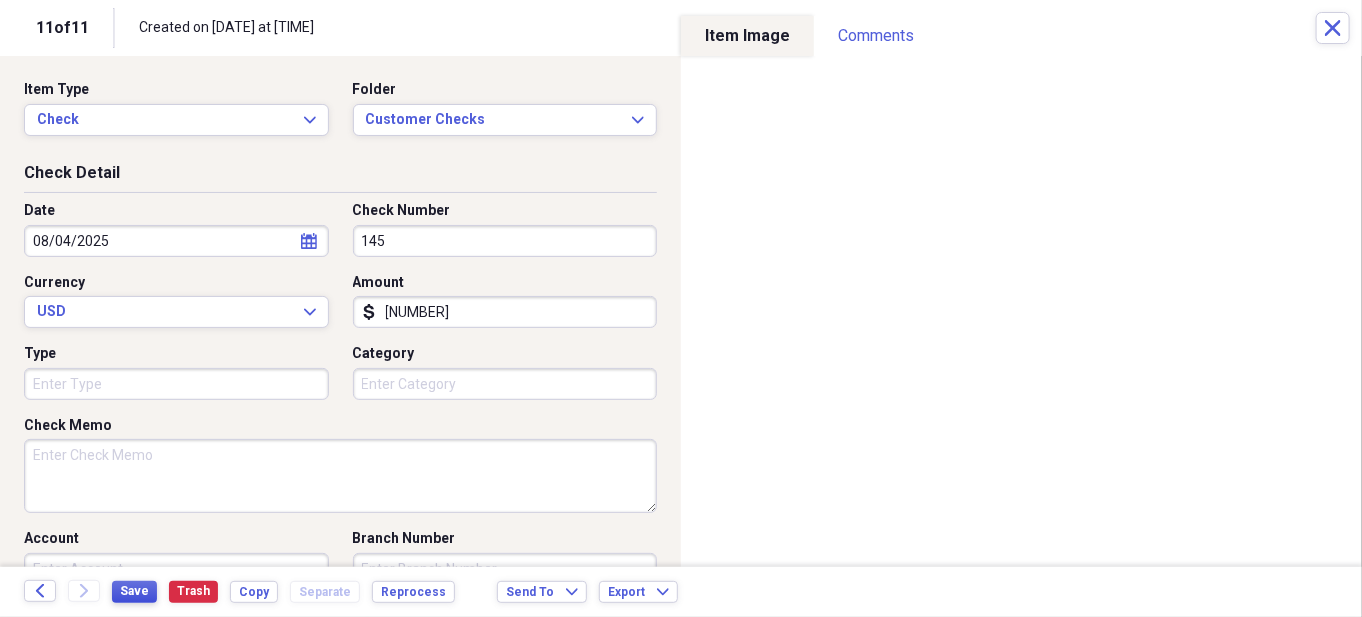 click on "Save" at bounding box center [134, 591] 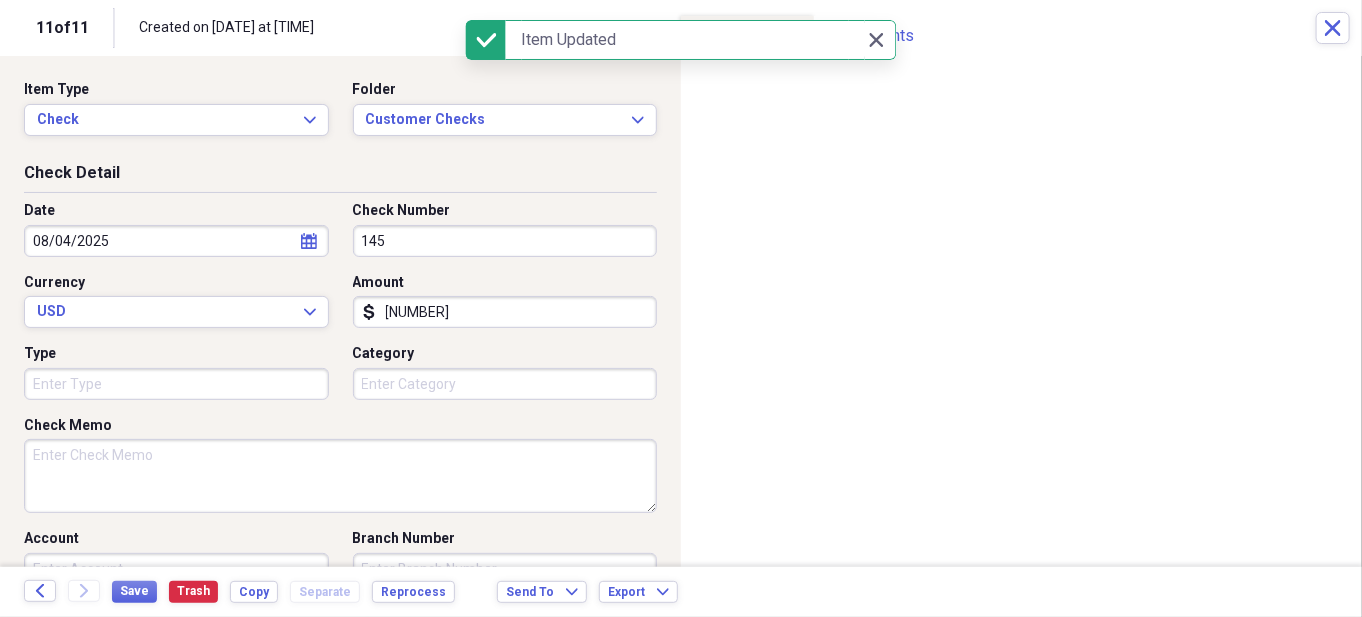 click on "Created on [DATE] at [TIME]" at bounding box center [727, 28] 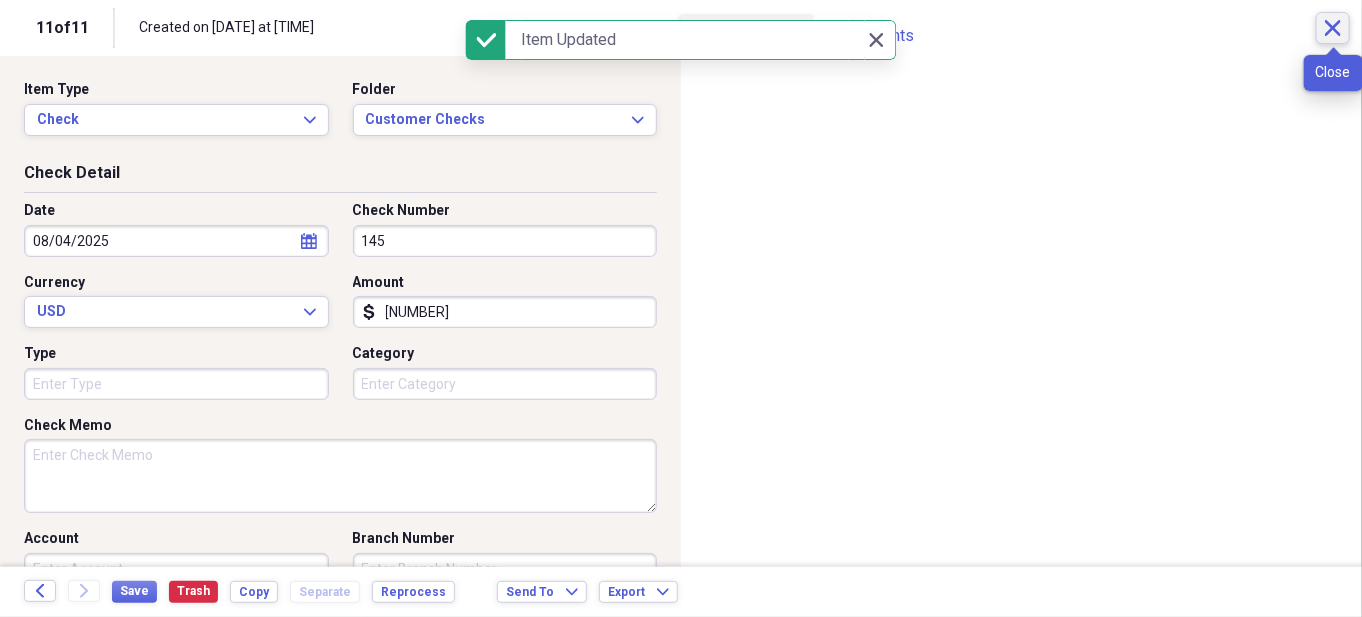 click on "Close" 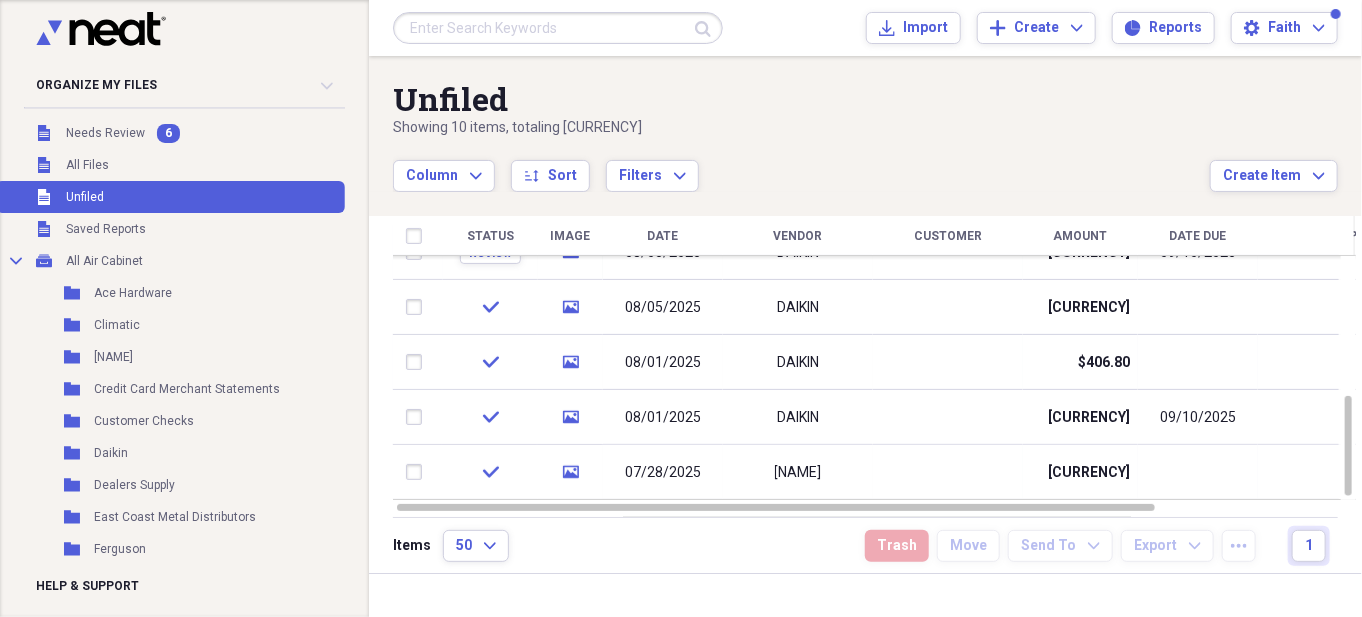 click at bounding box center [558, 28] 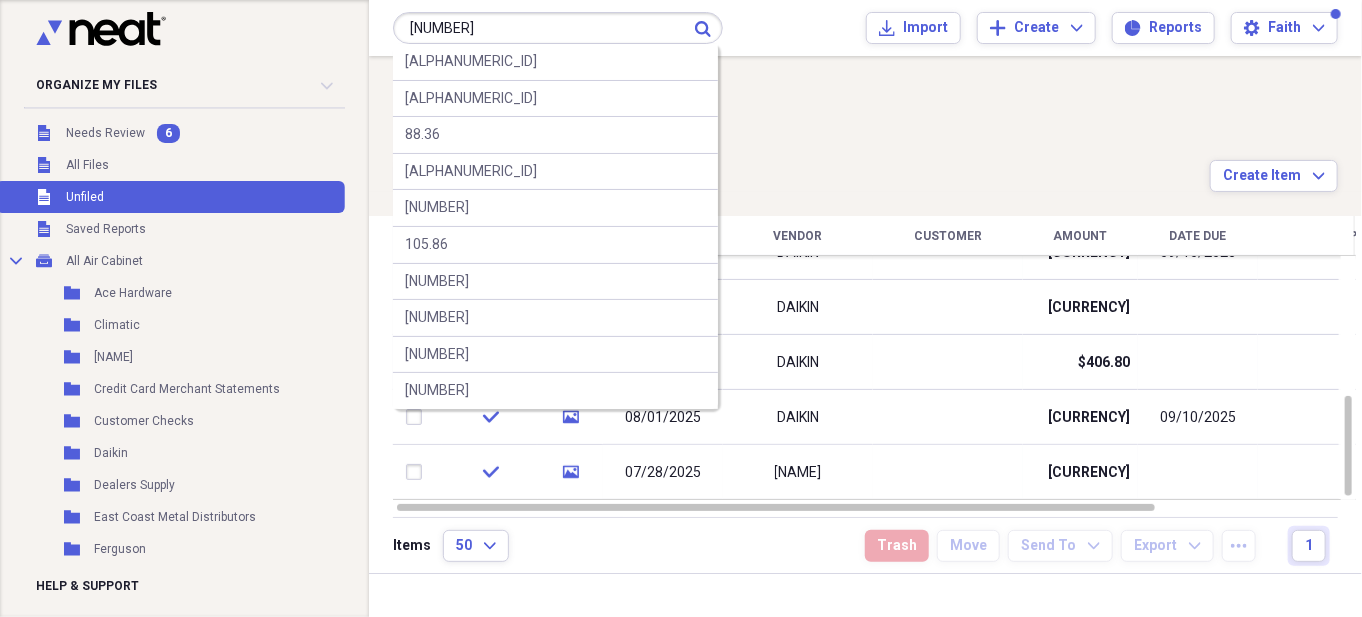type on "[NUMBER]" 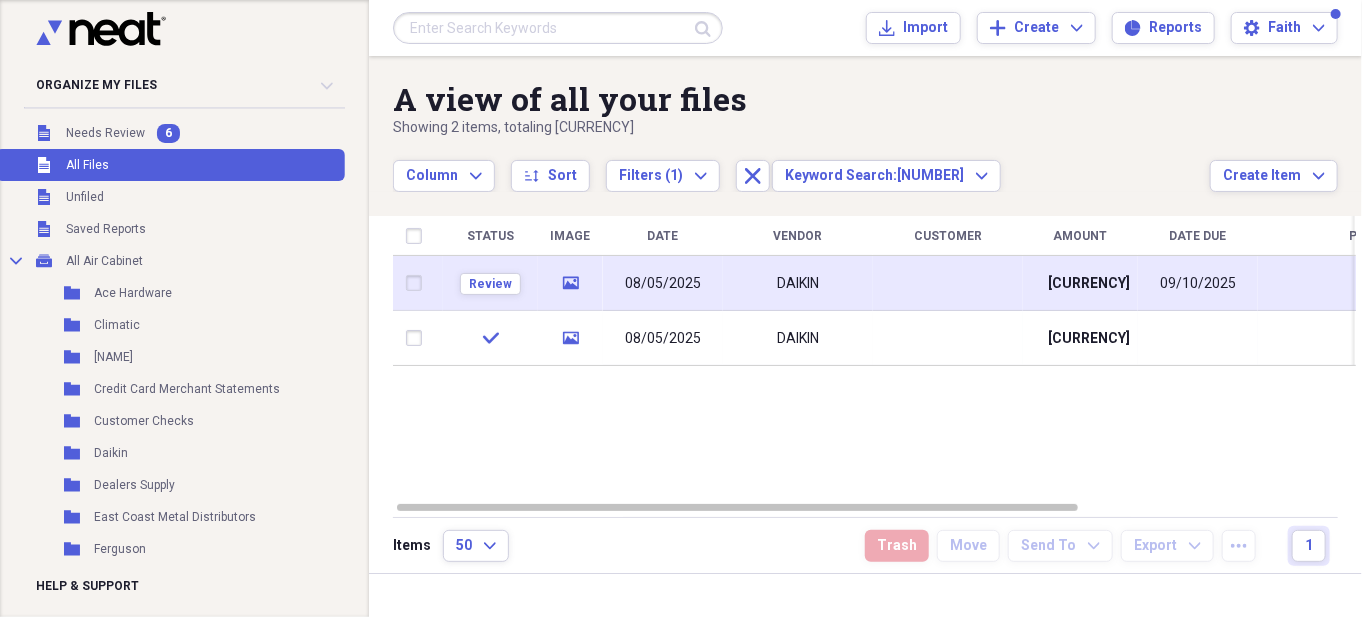 click on "Review" at bounding box center [490, 283] 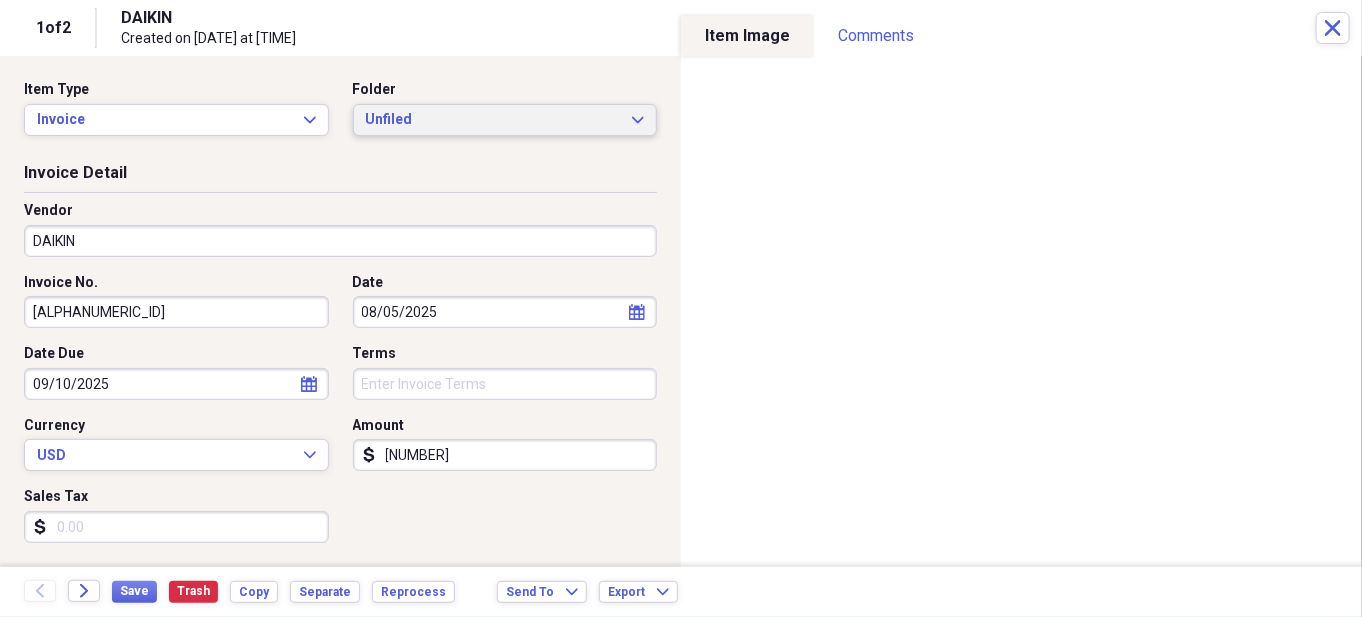 click on "Unfiled" at bounding box center (493, 120) 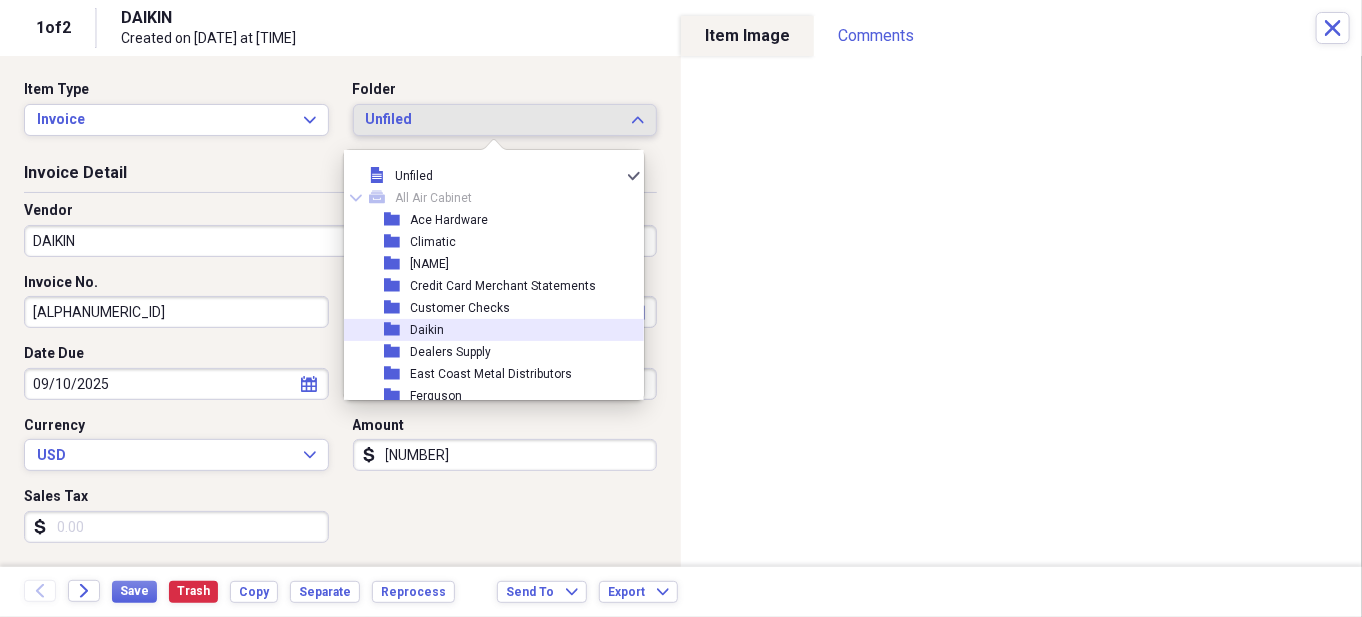 click on "Daikin" at bounding box center [427, 330] 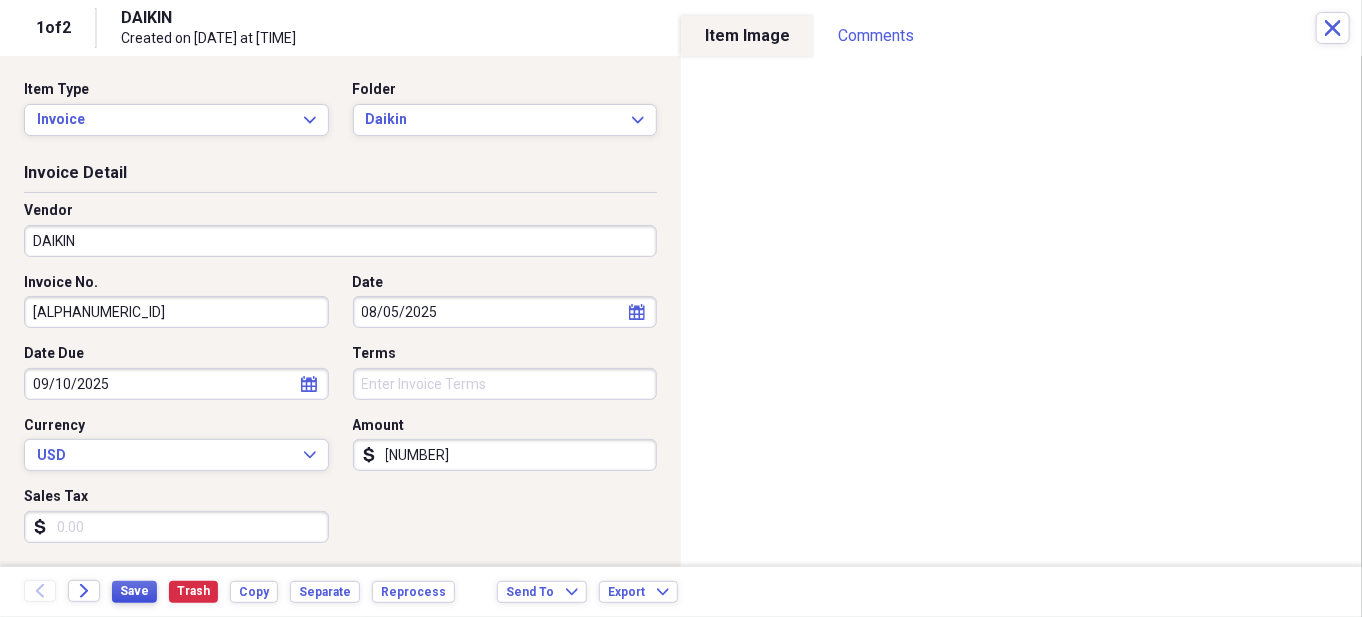 click on "Save" at bounding box center (134, 591) 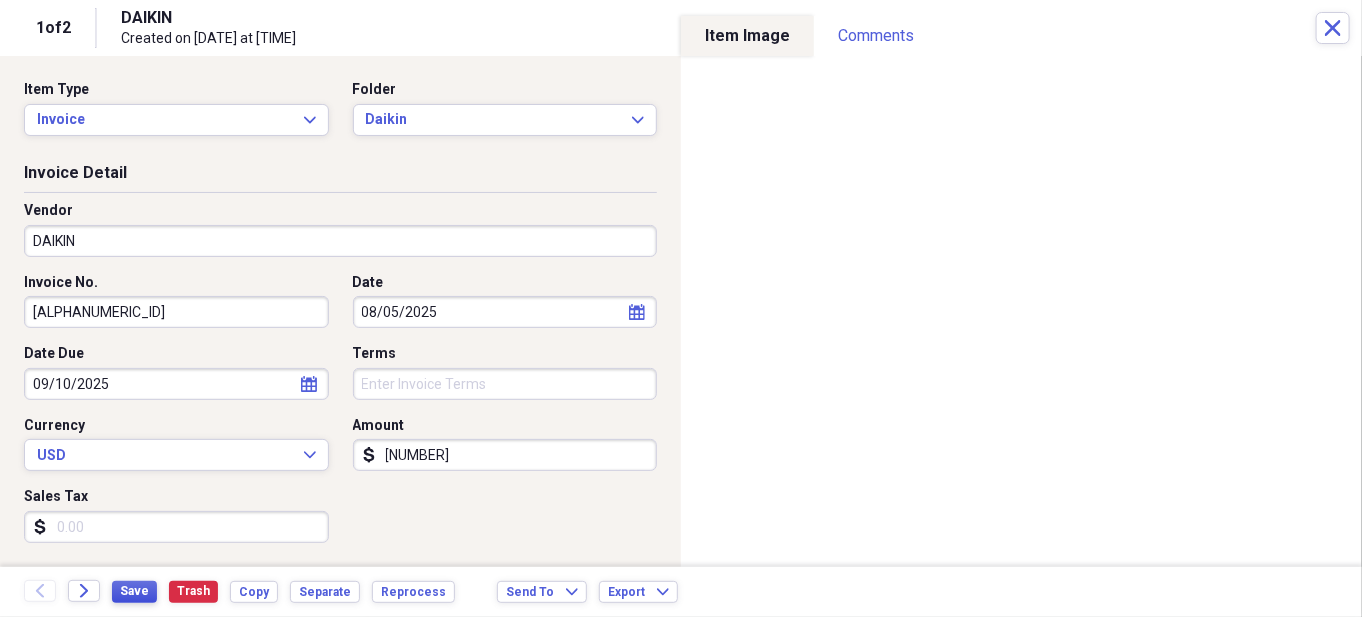 click on "Save" at bounding box center [134, 591] 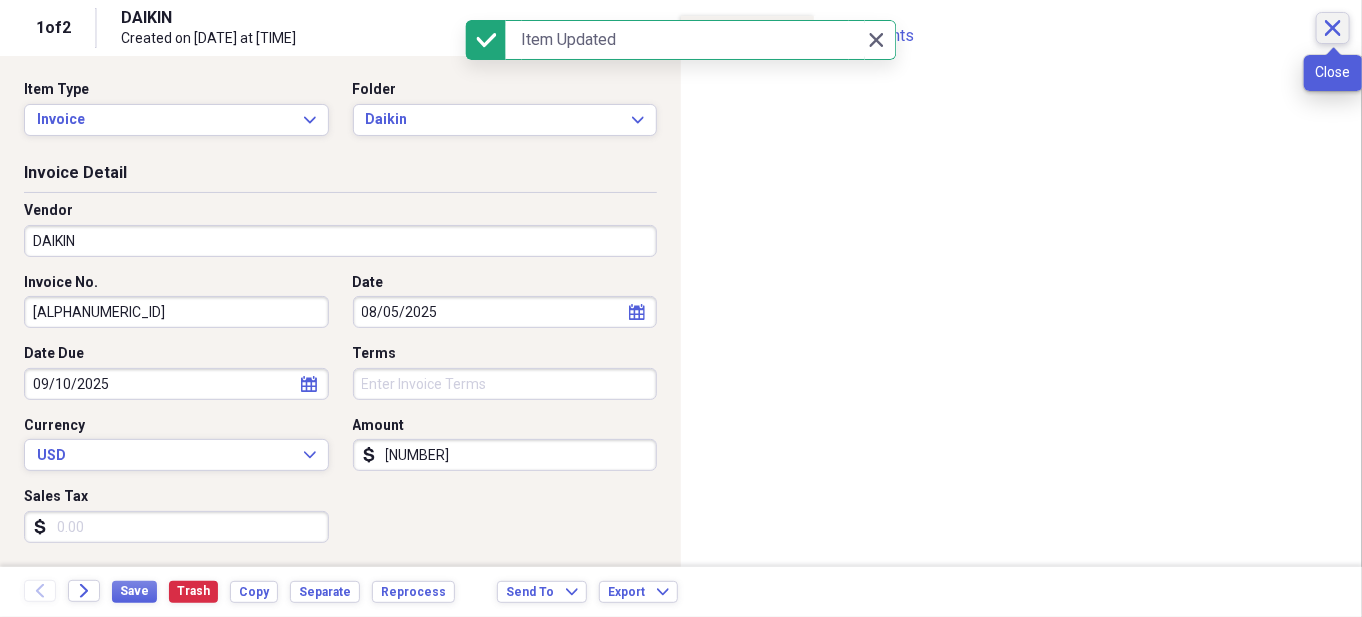 click on "Close" at bounding box center (1333, 28) 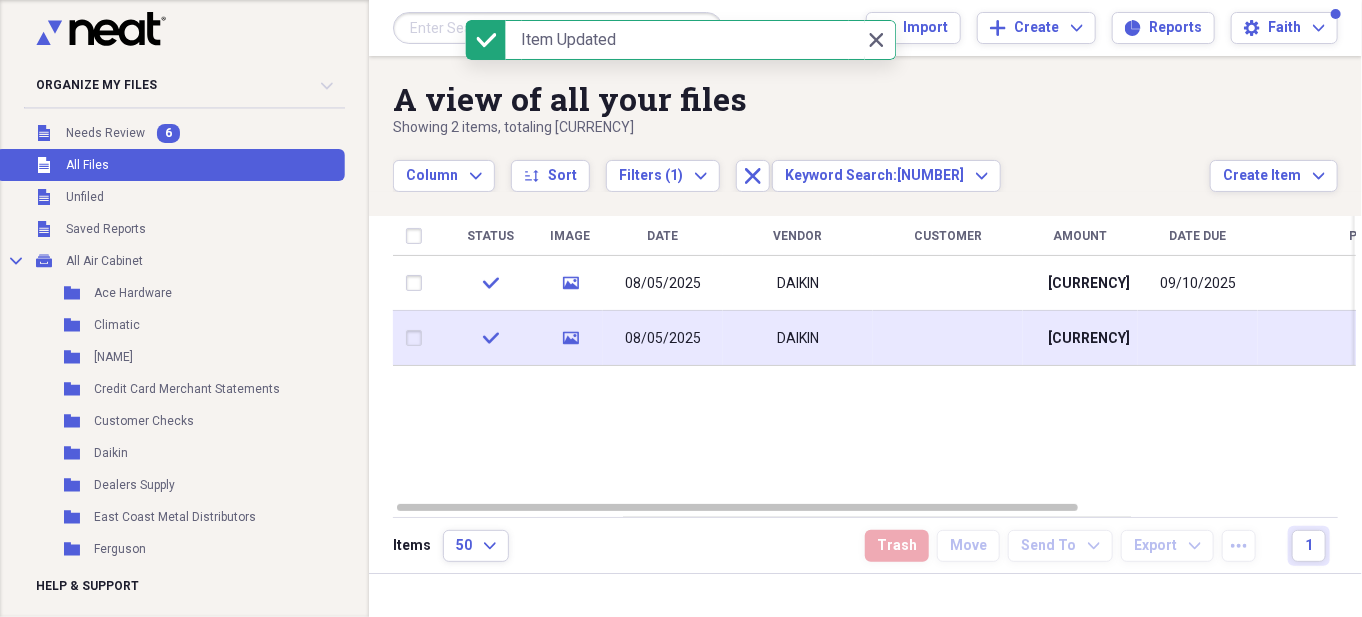 click on "media" at bounding box center [570, 338] 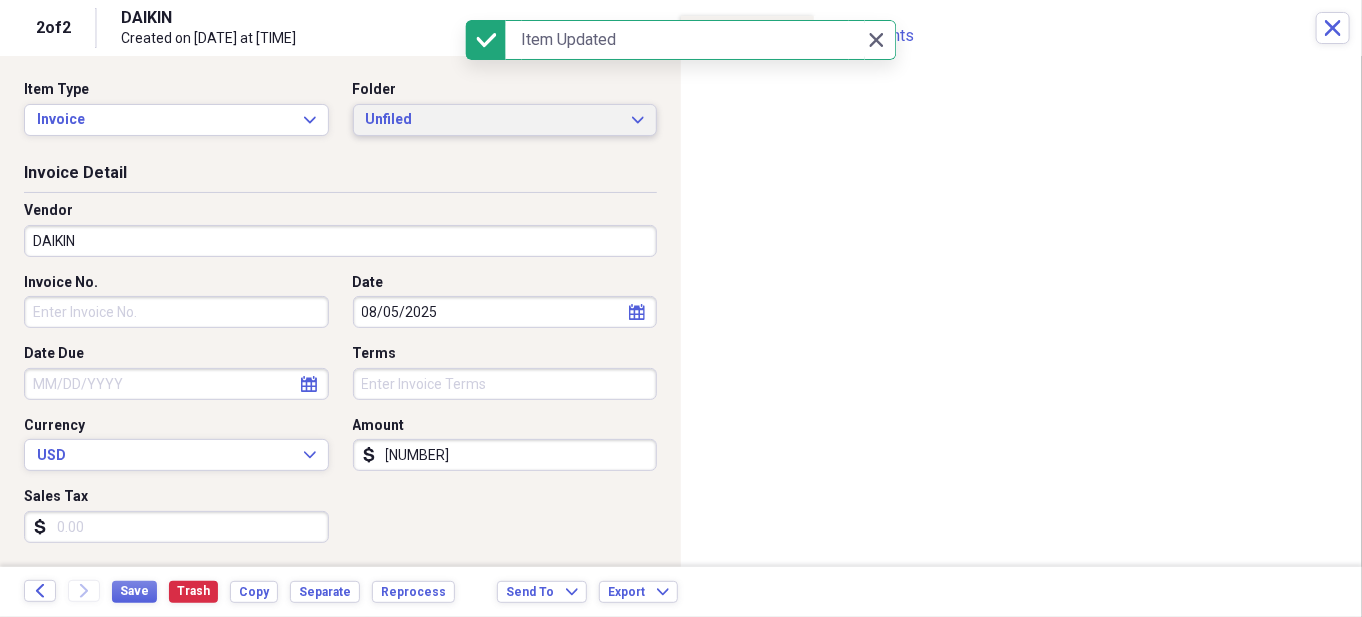 click on "Unfiled" at bounding box center [493, 120] 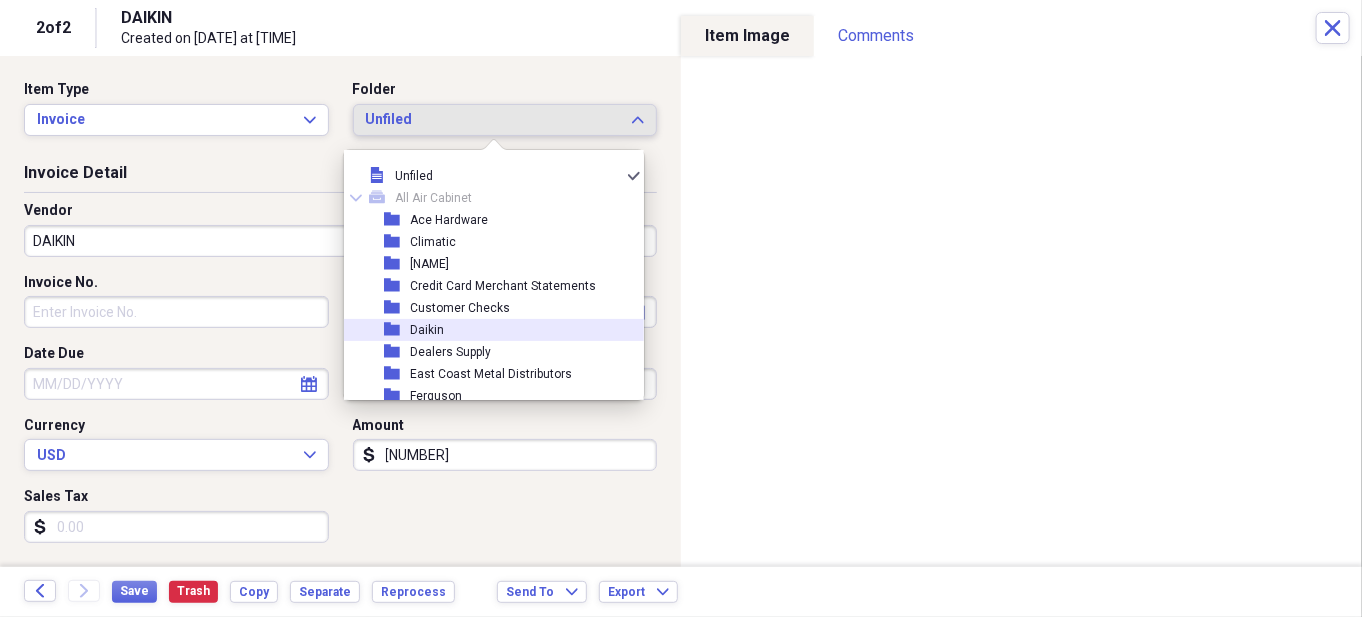 click on "folder [NAME]" at bounding box center [486, 330] 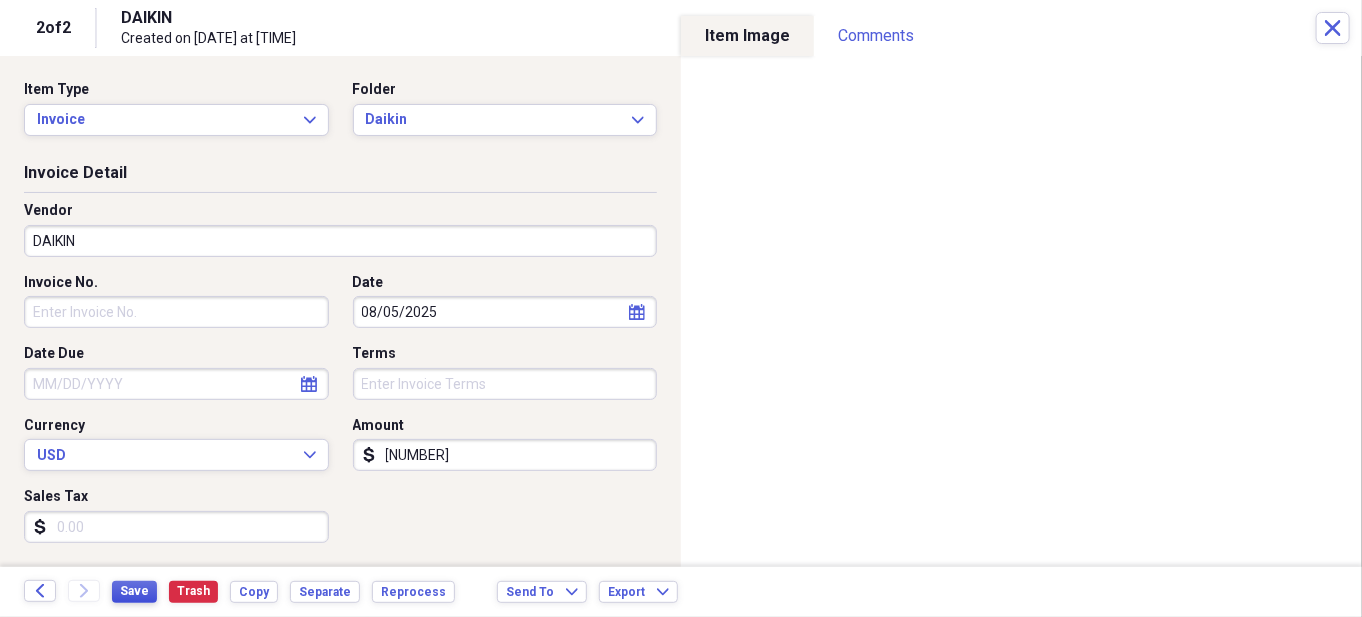 click on "Save" at bounding box center [134, 591] 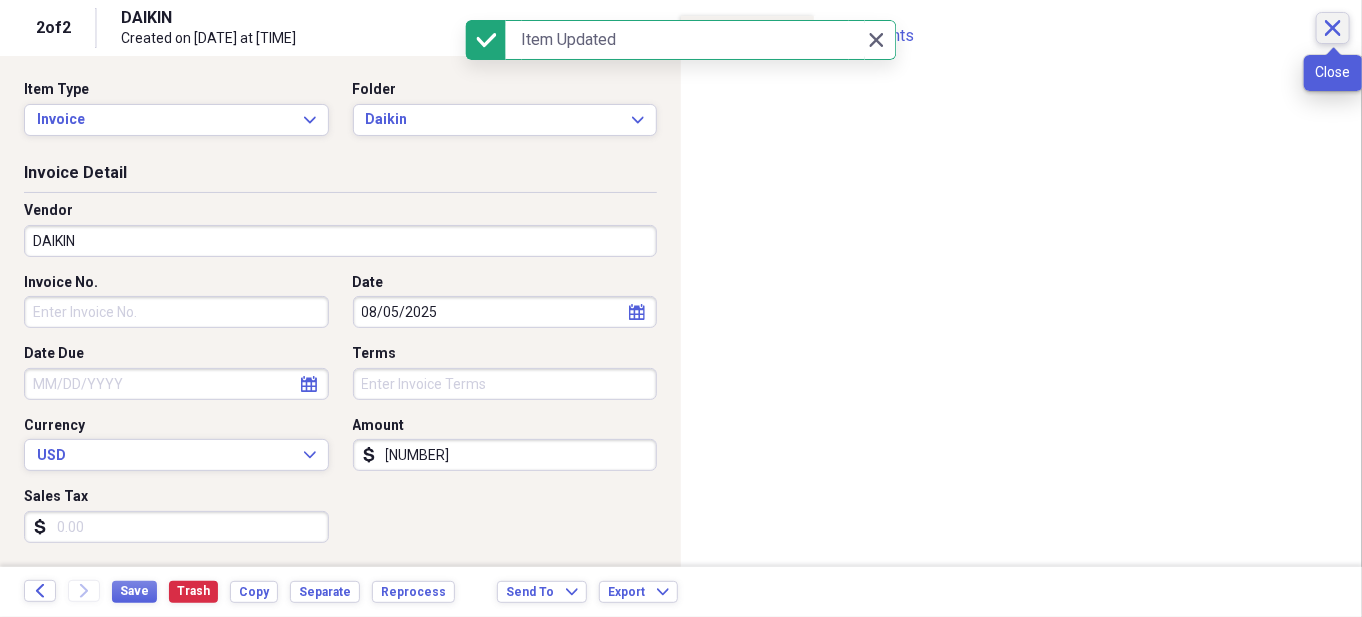 click on "Close" 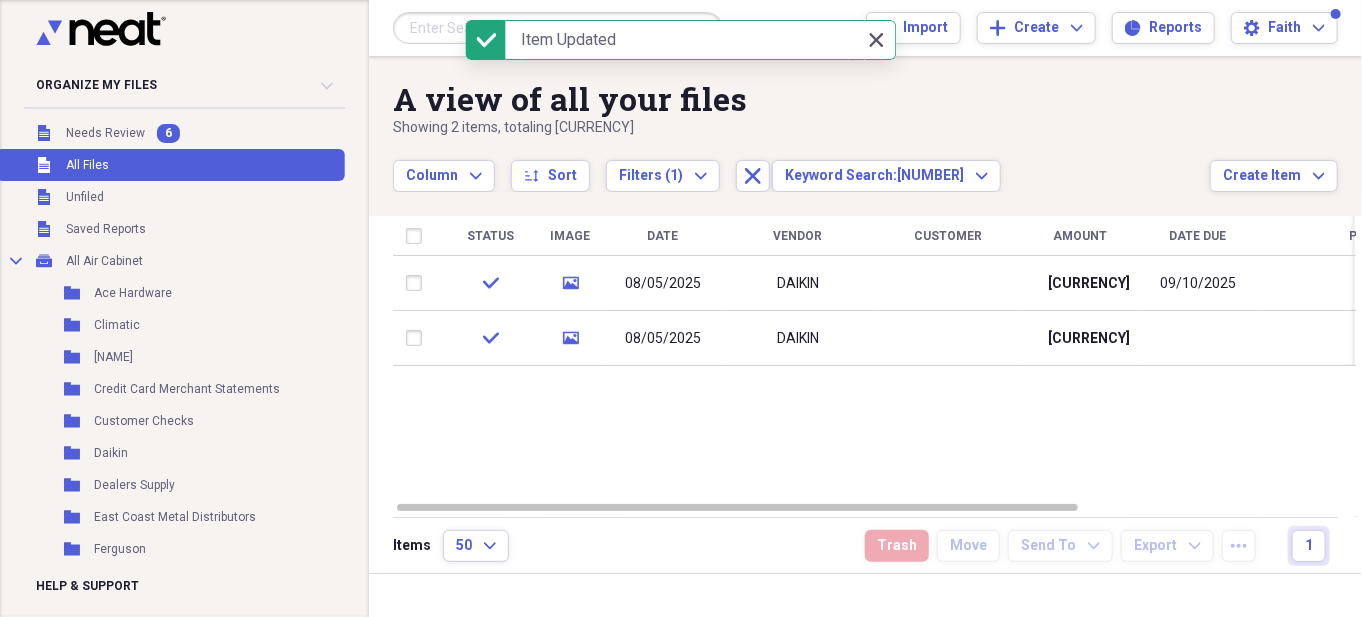 click 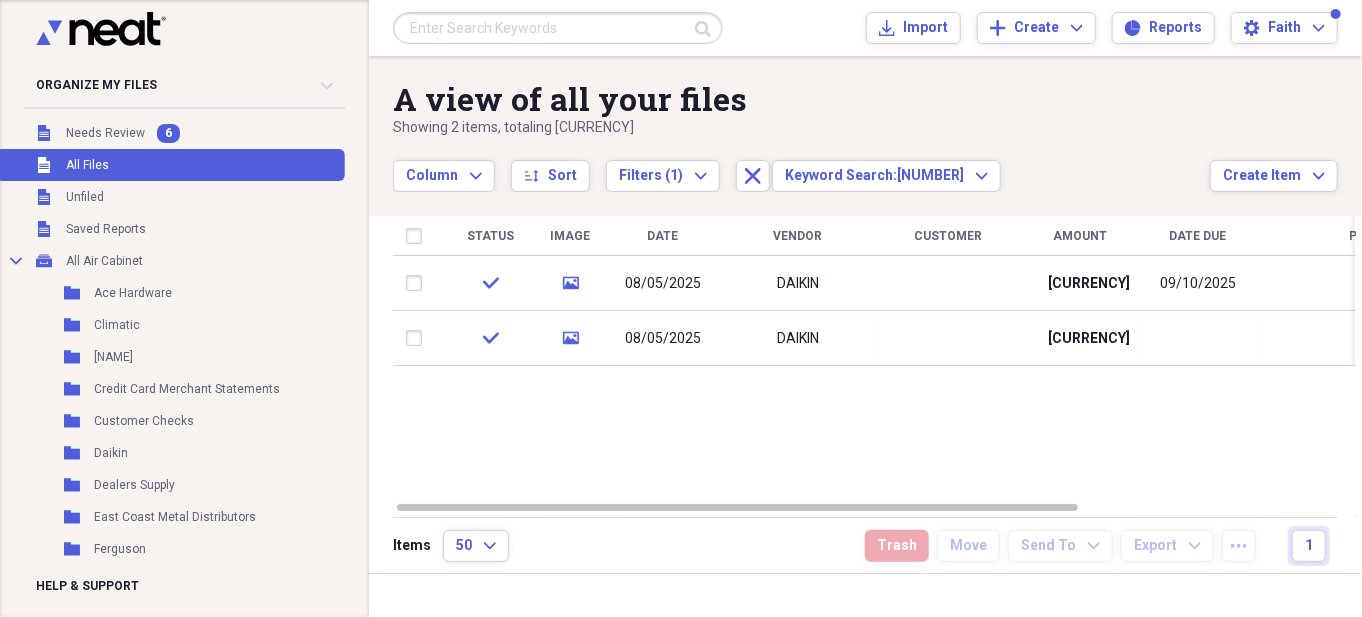 click at bounding box center (558, 28) 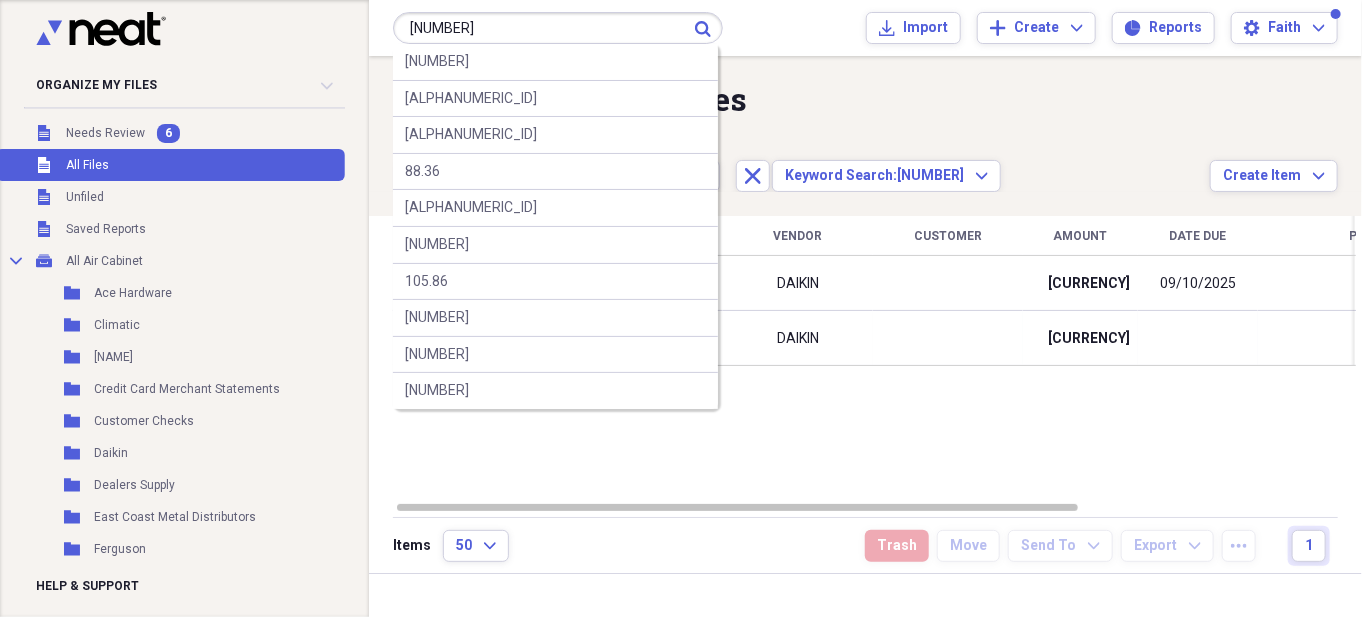 type on "[NUMBER]" 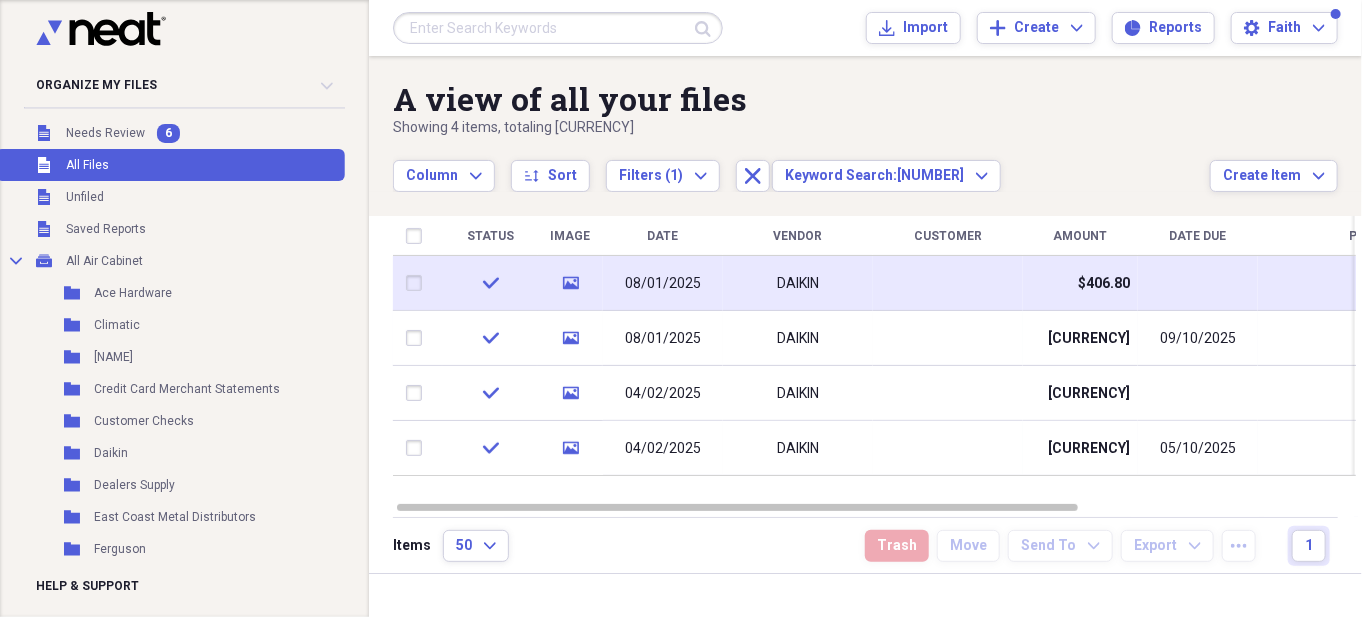 click on "check" at bounding box center (490, 283) 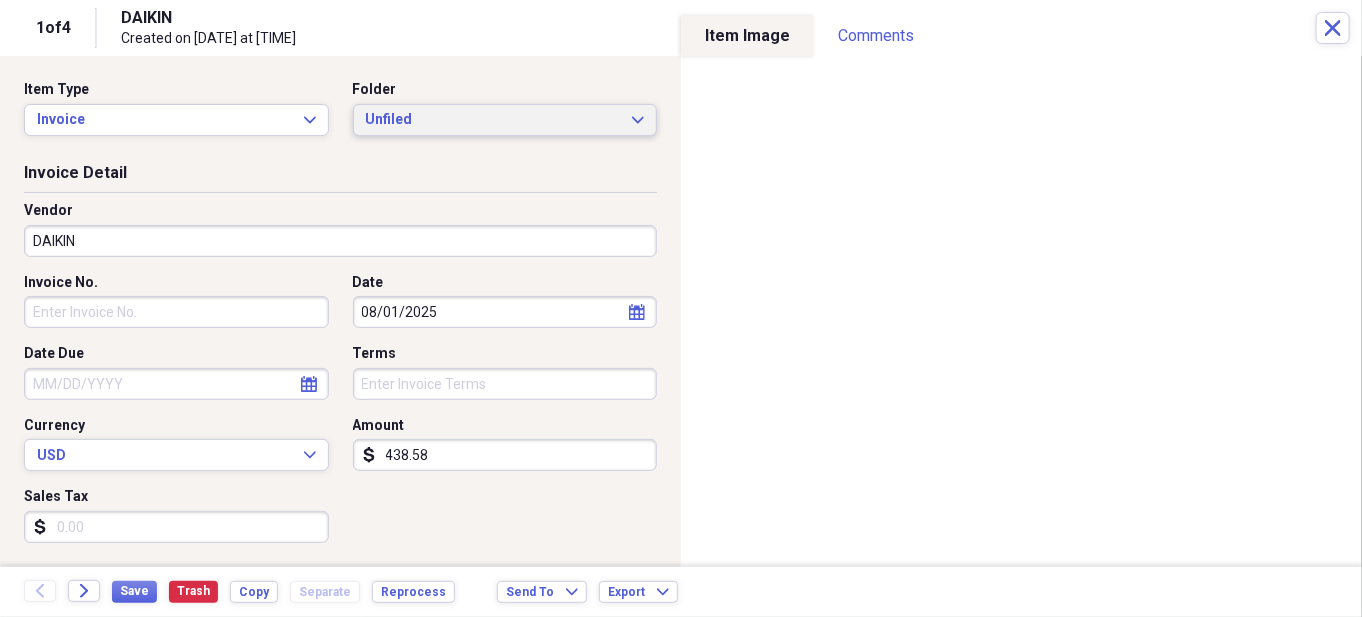 type on "438.58" 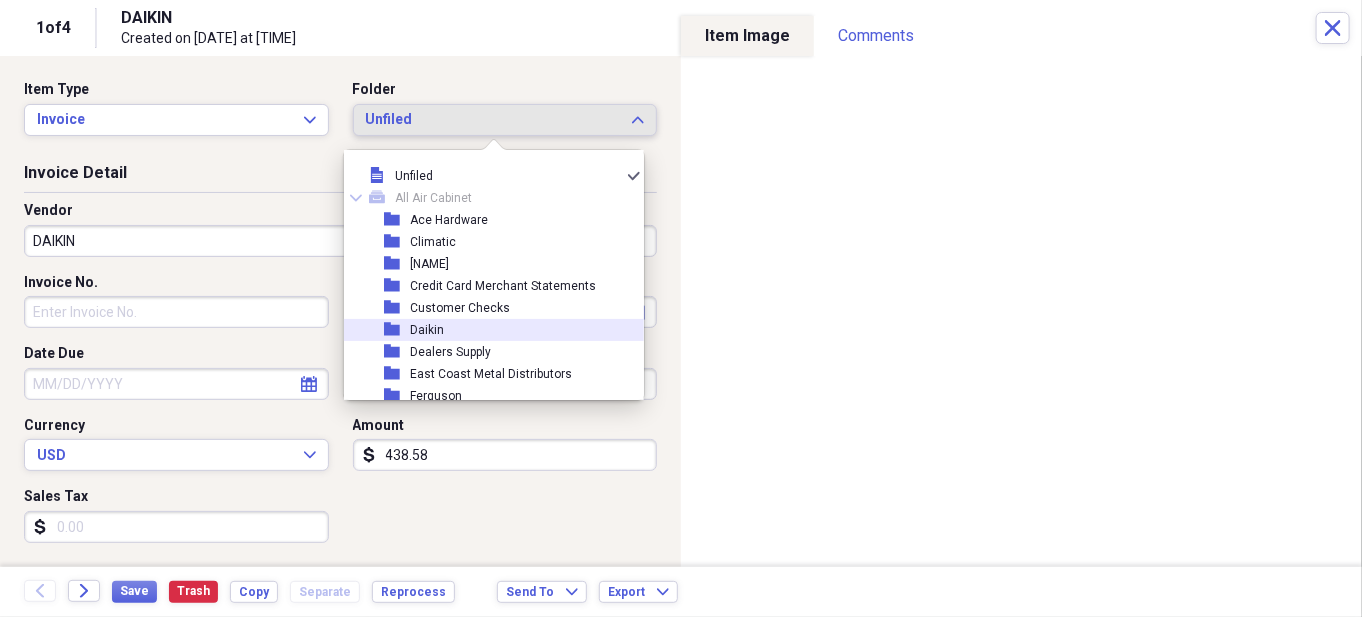 click on "Daikin" at bounding box center [427, 330] 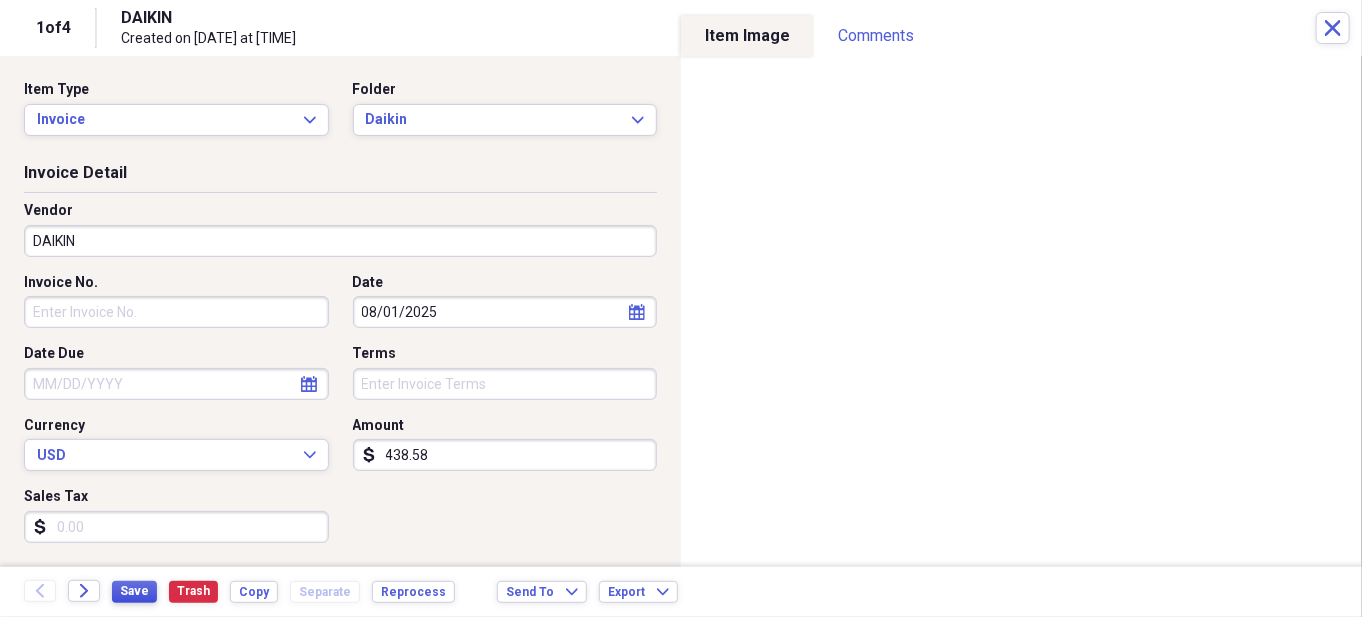 click on "Save" at bounding box center (134, 591) 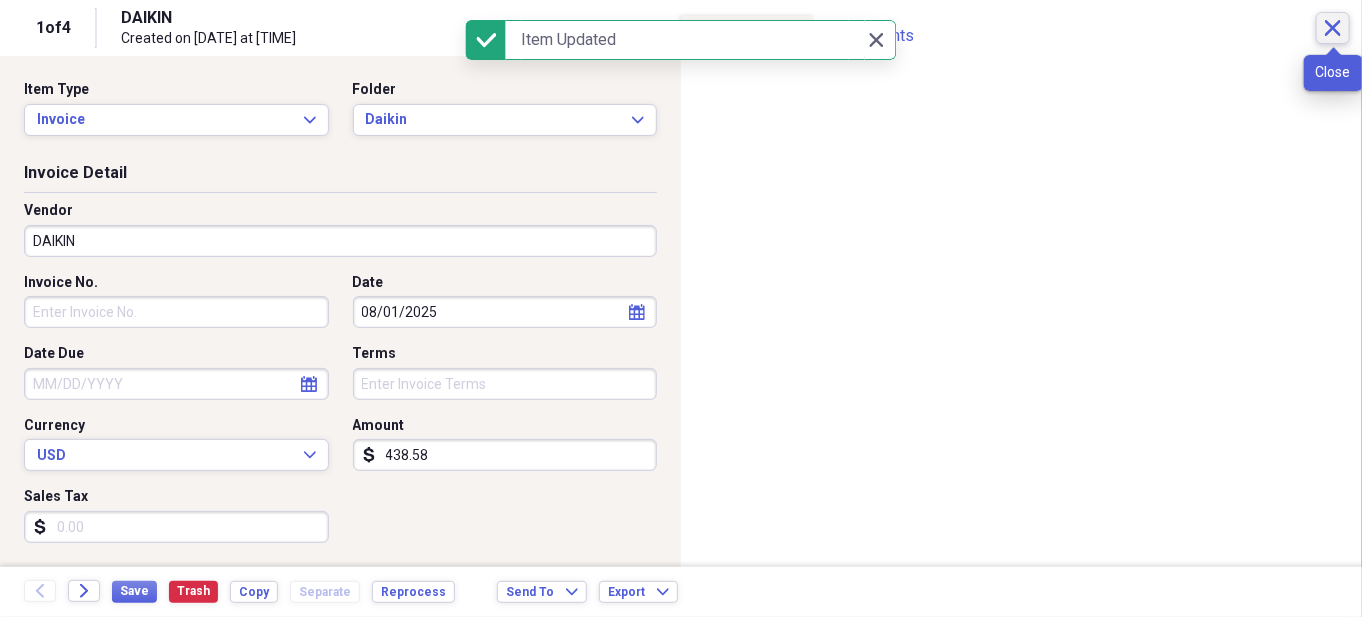 click on "Close" 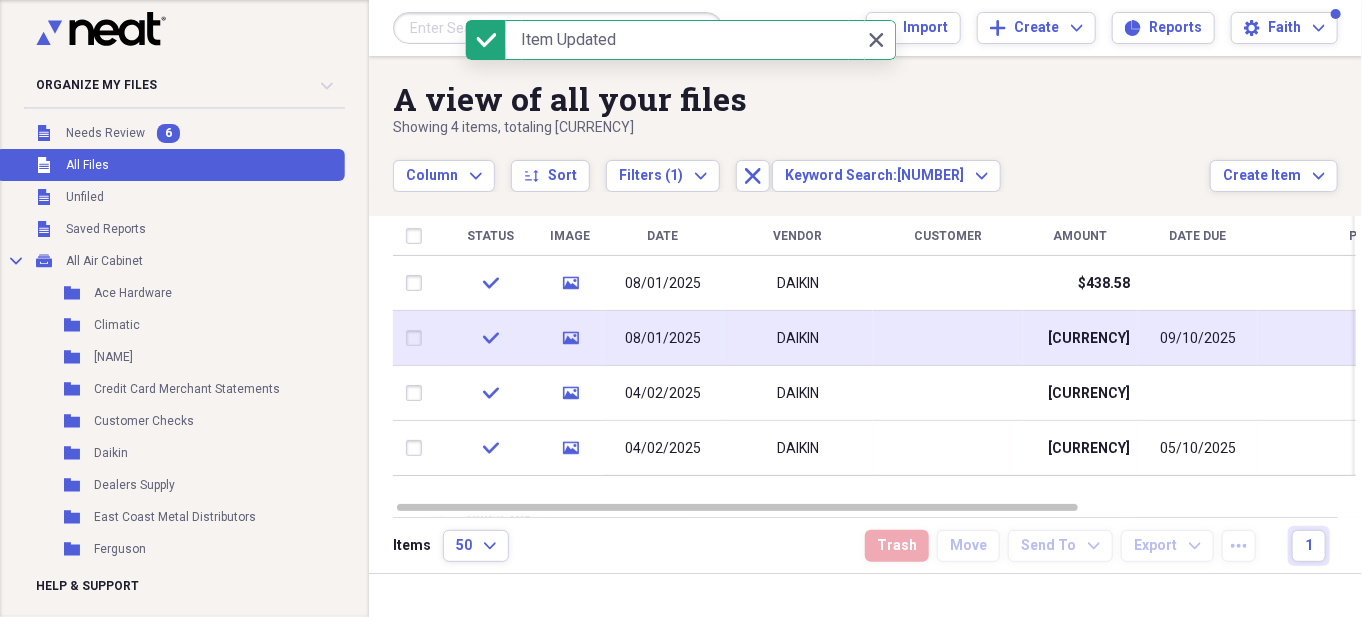 click on "DAIKIN" at bounding box center (798, 338) 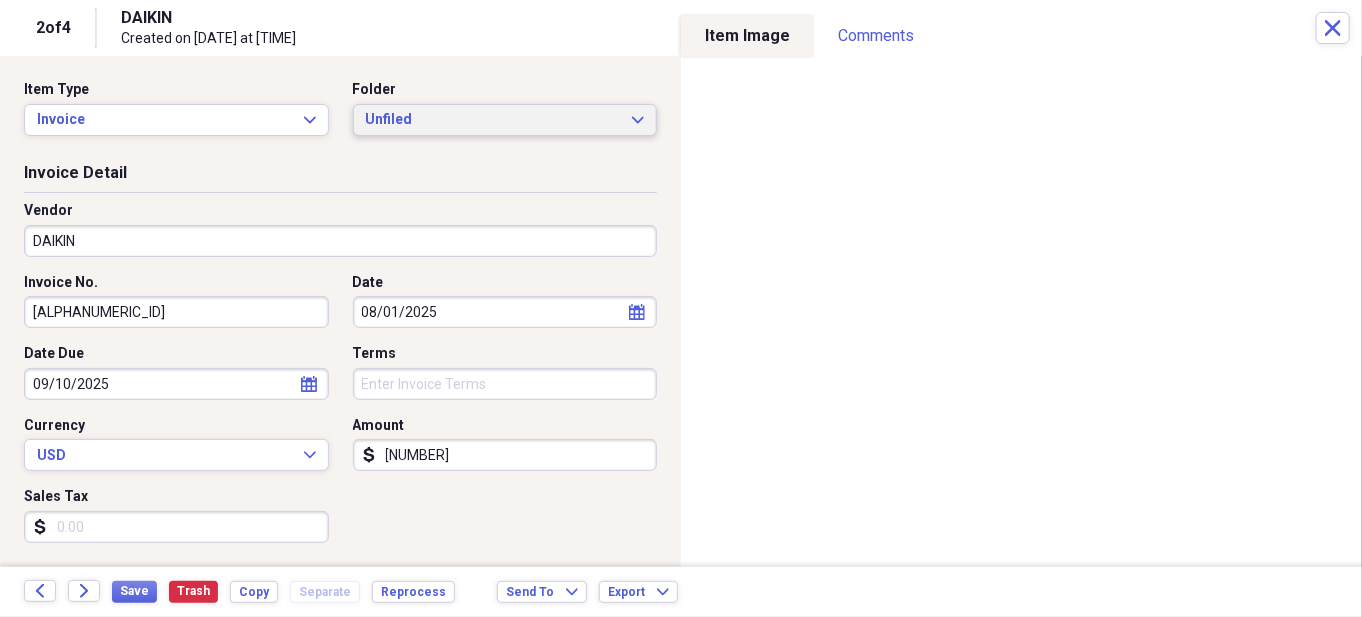 click on "Unfiled" at bounding box center [493, 120] 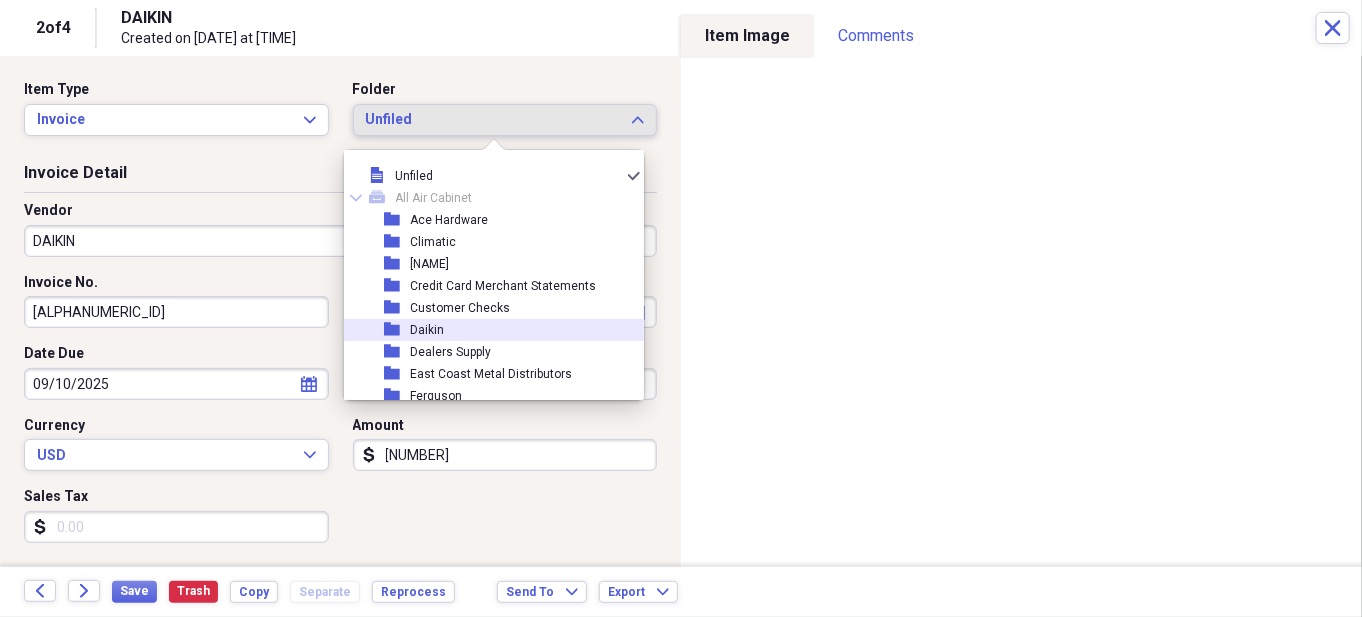 click on "folder [NAME]" at bounding box center (486, 330) 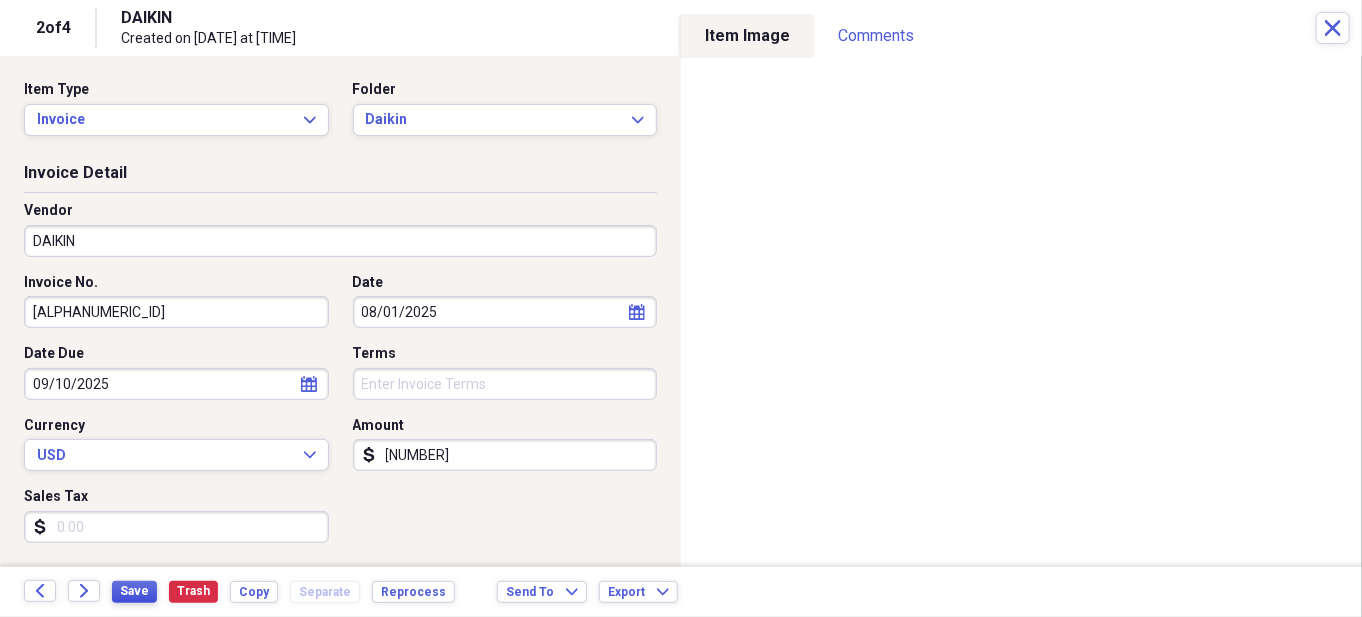click on "Save" at bounding box center (134, 592) 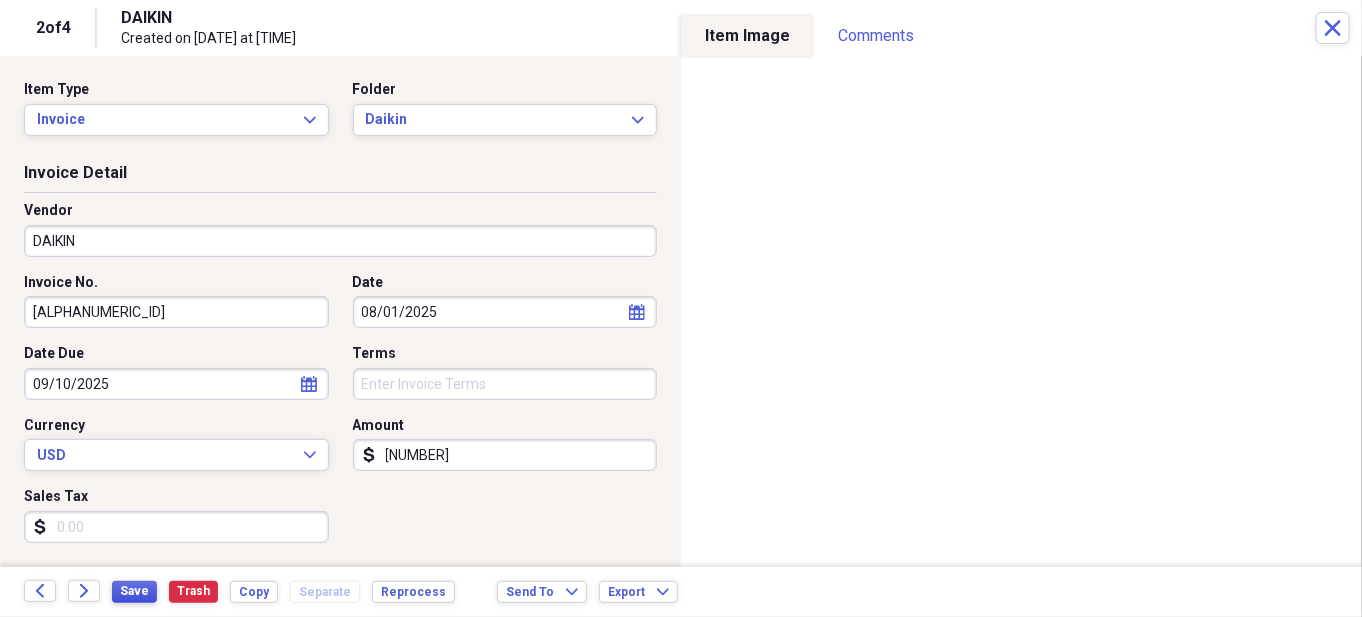 click on "Save" at bounding box center [134, 591] 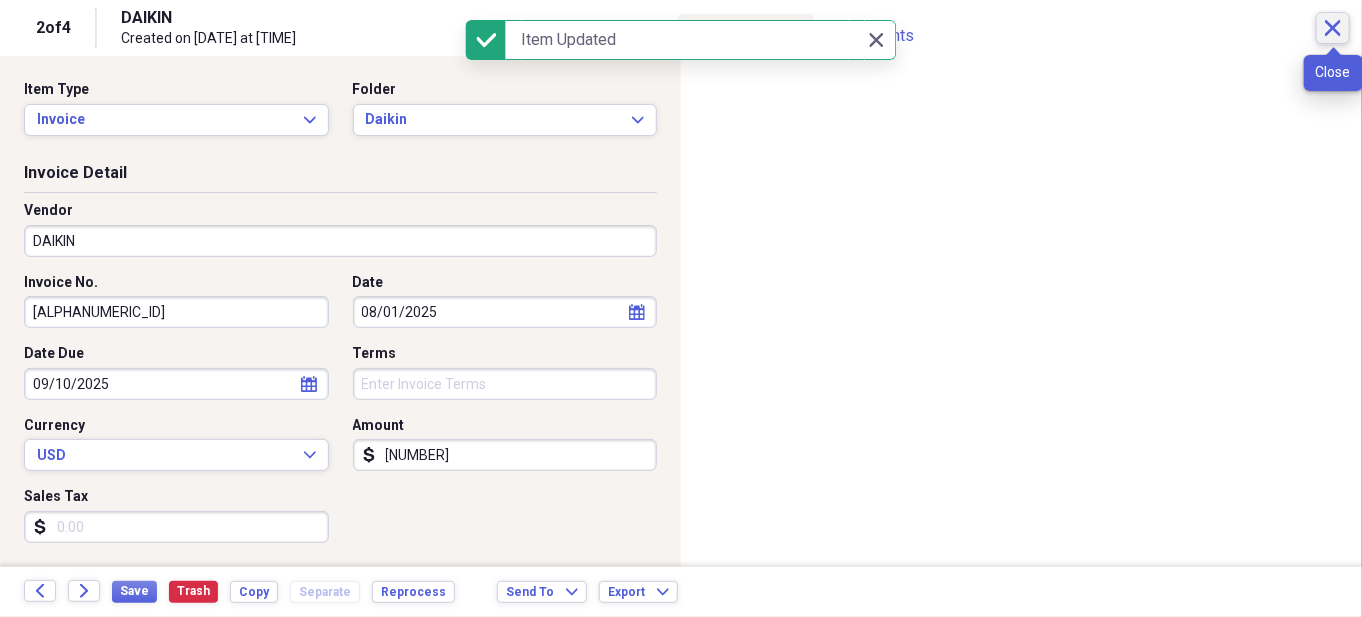 click on "Close" at bounding box center (1333, 28) 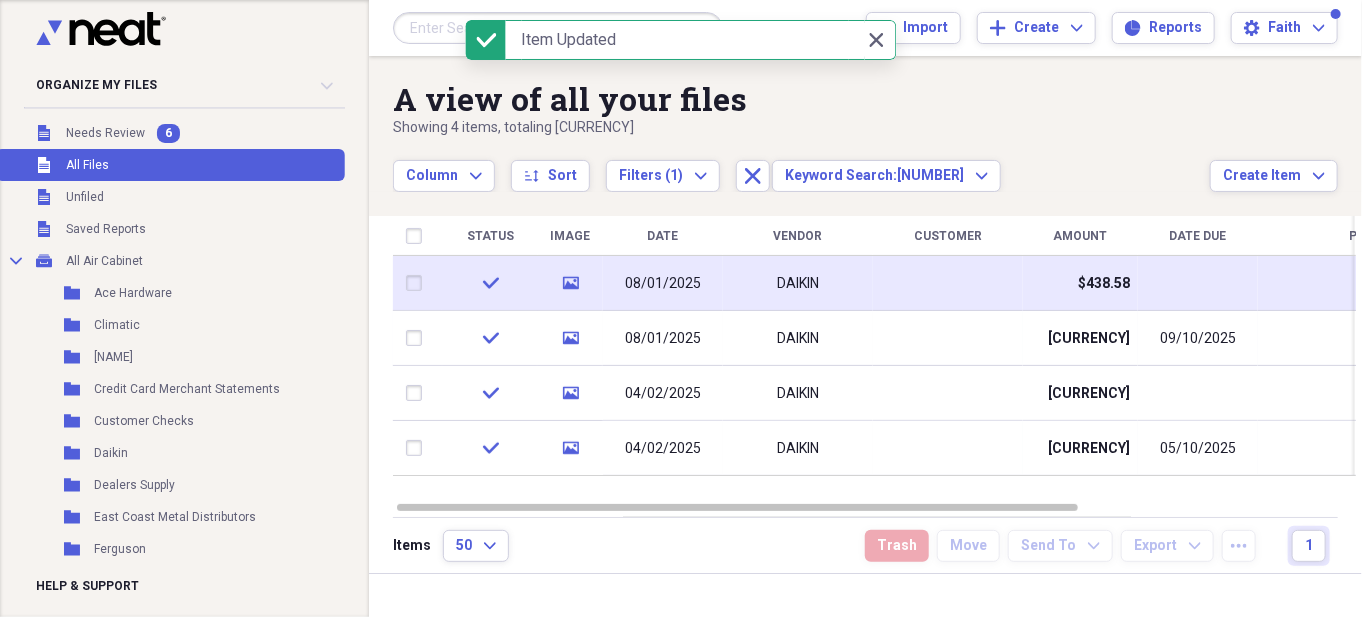 click on "media" 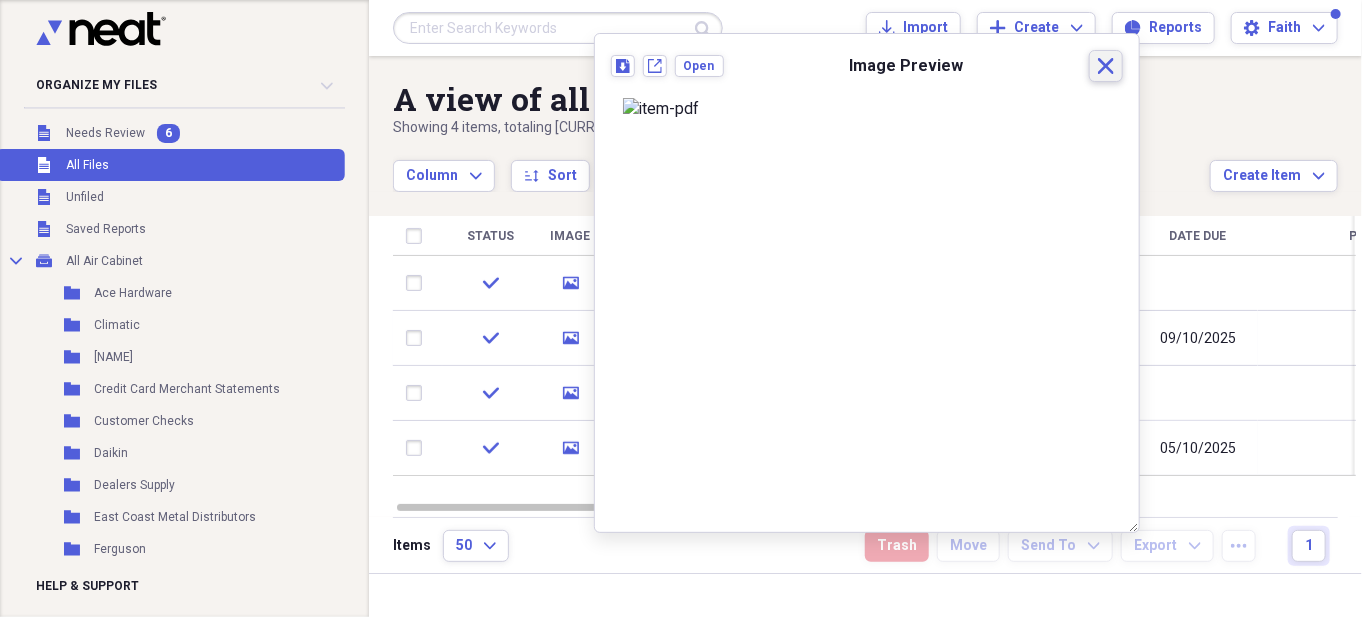 click 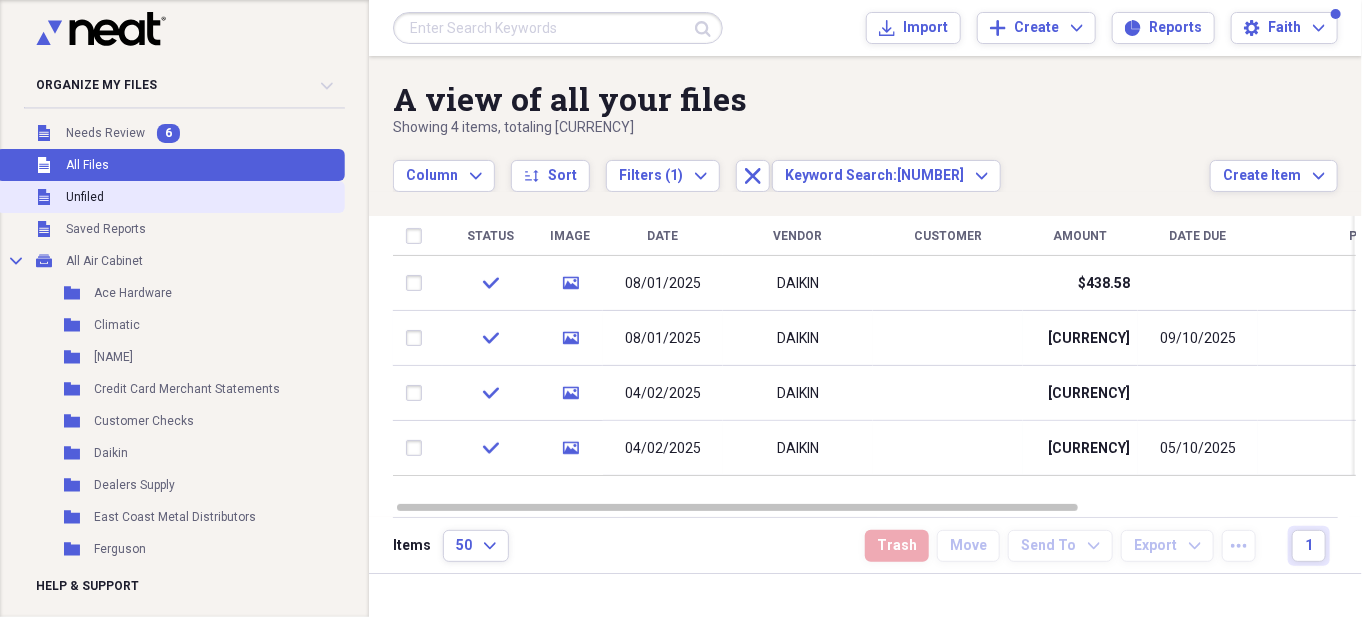 click on "Unfiled Unfiled" at bounding box center (170, 197) 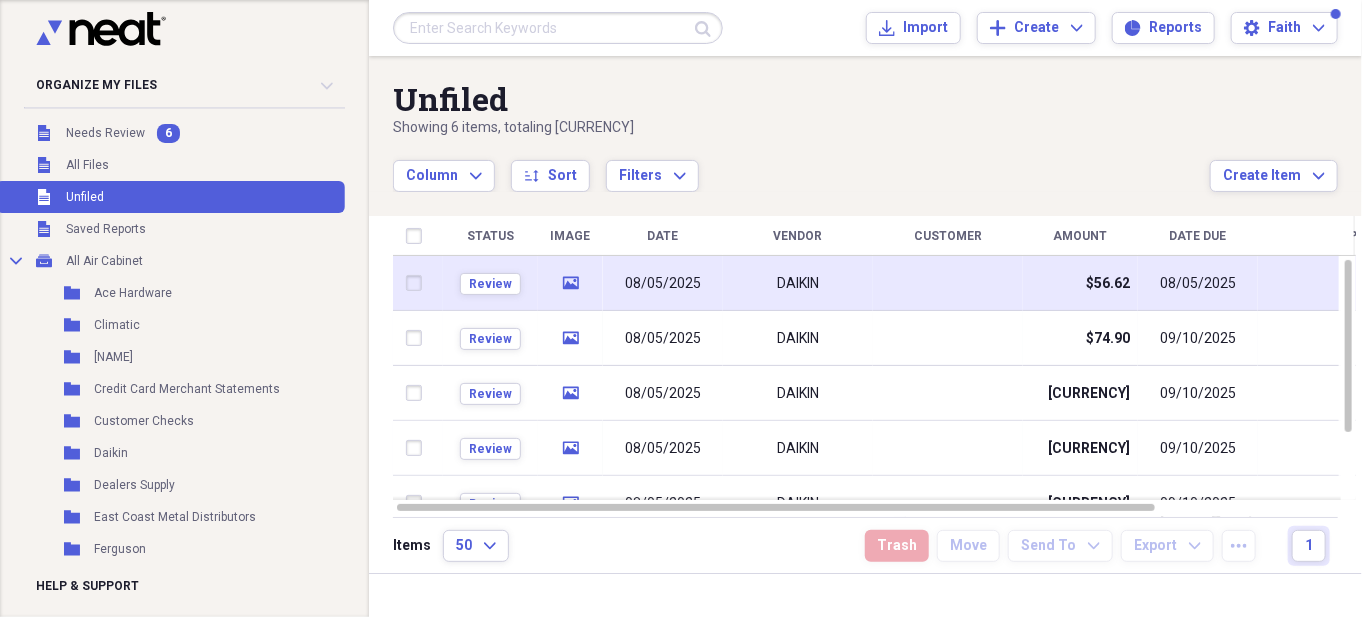 click at bounding box center [948, 283] 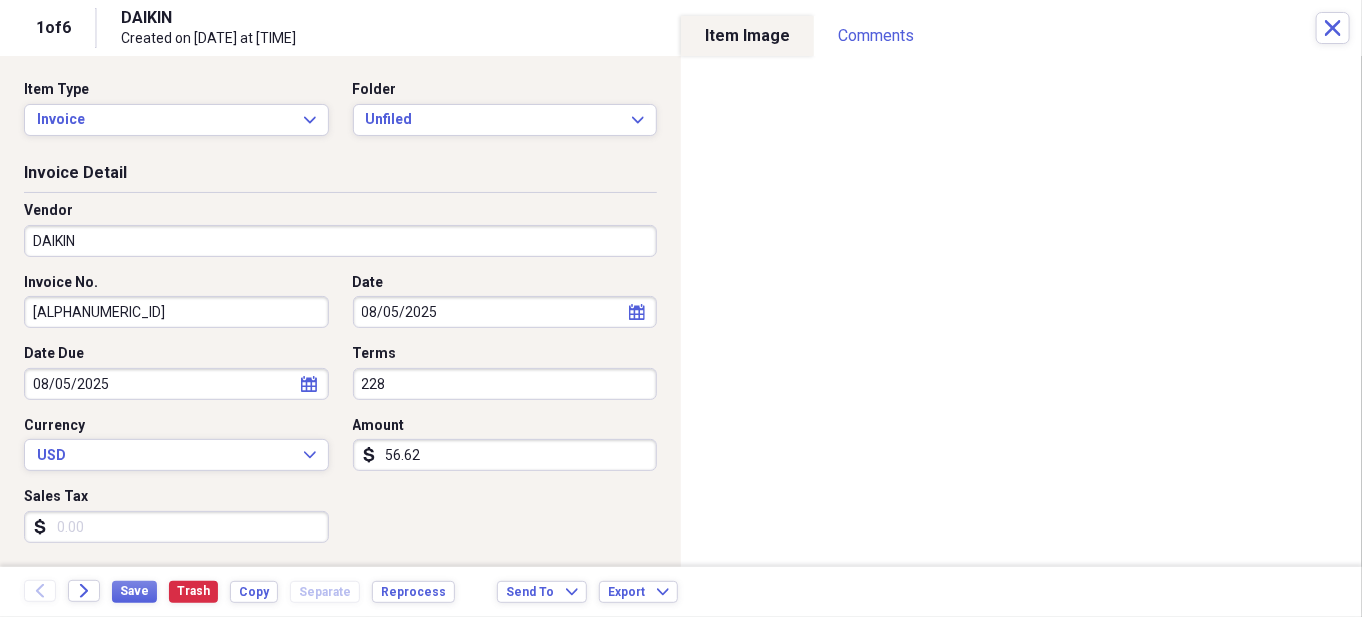 click on "56.62" at bounding box center [505, 455] 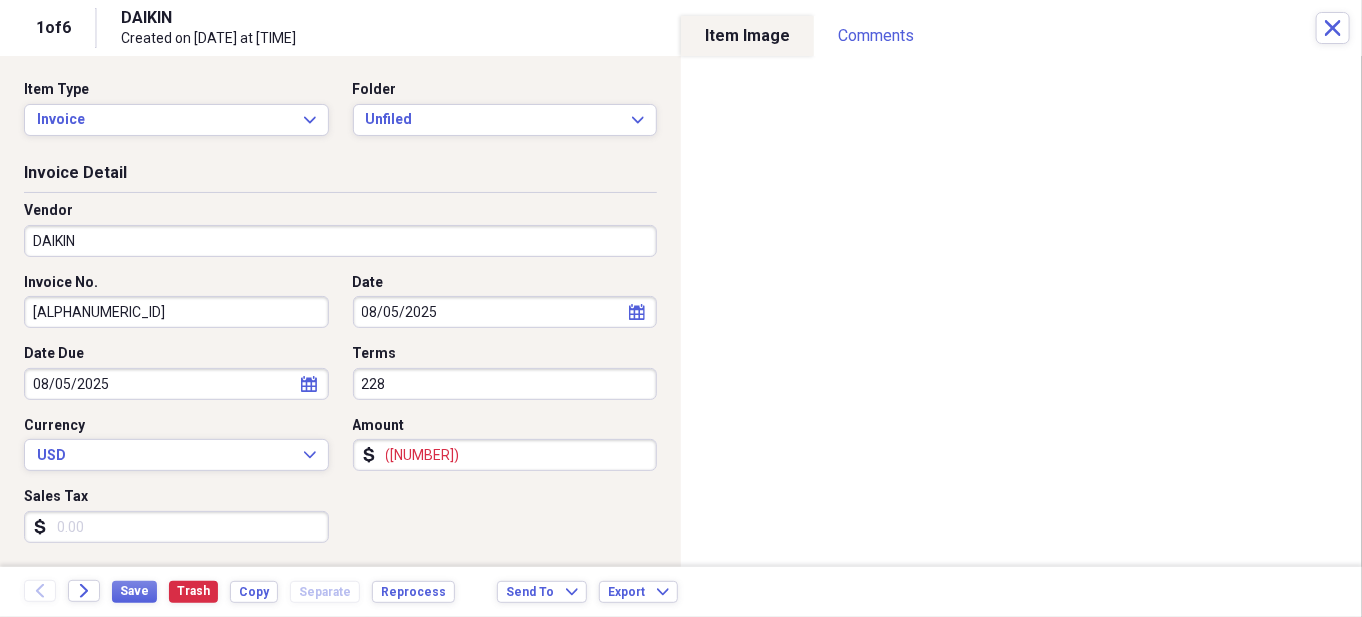 type on "([NUMBER])" 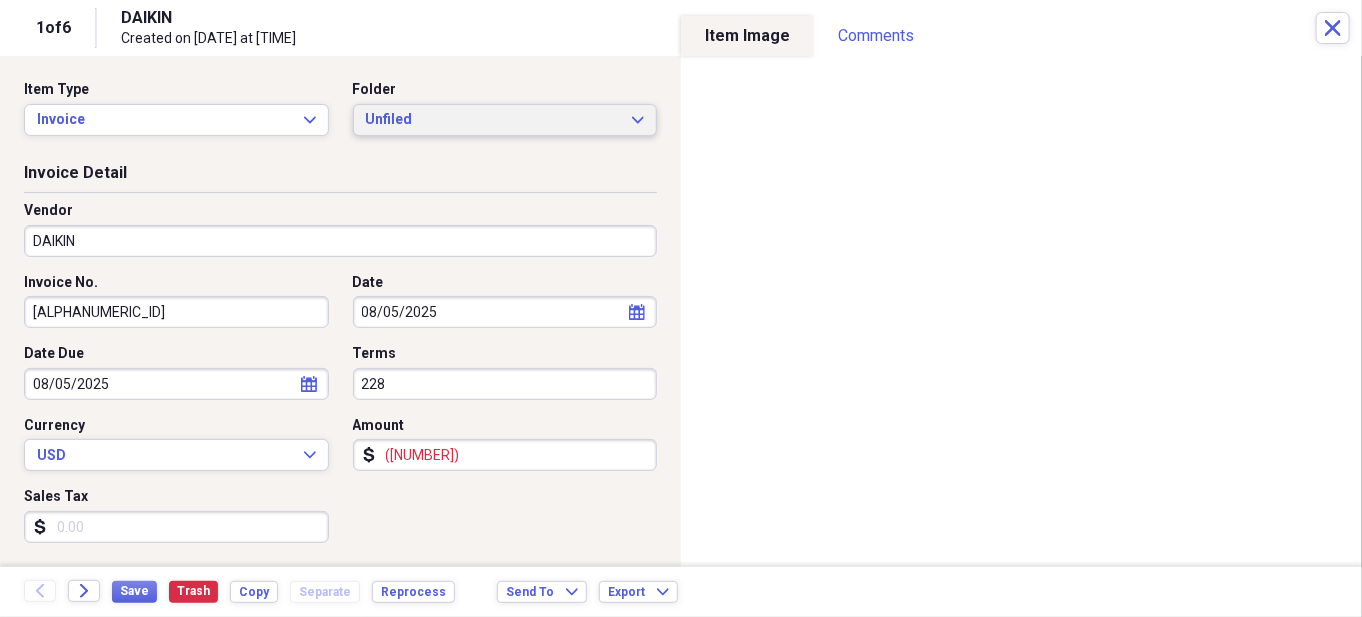 click on "Unfiled" at bounding box center (493, 120) 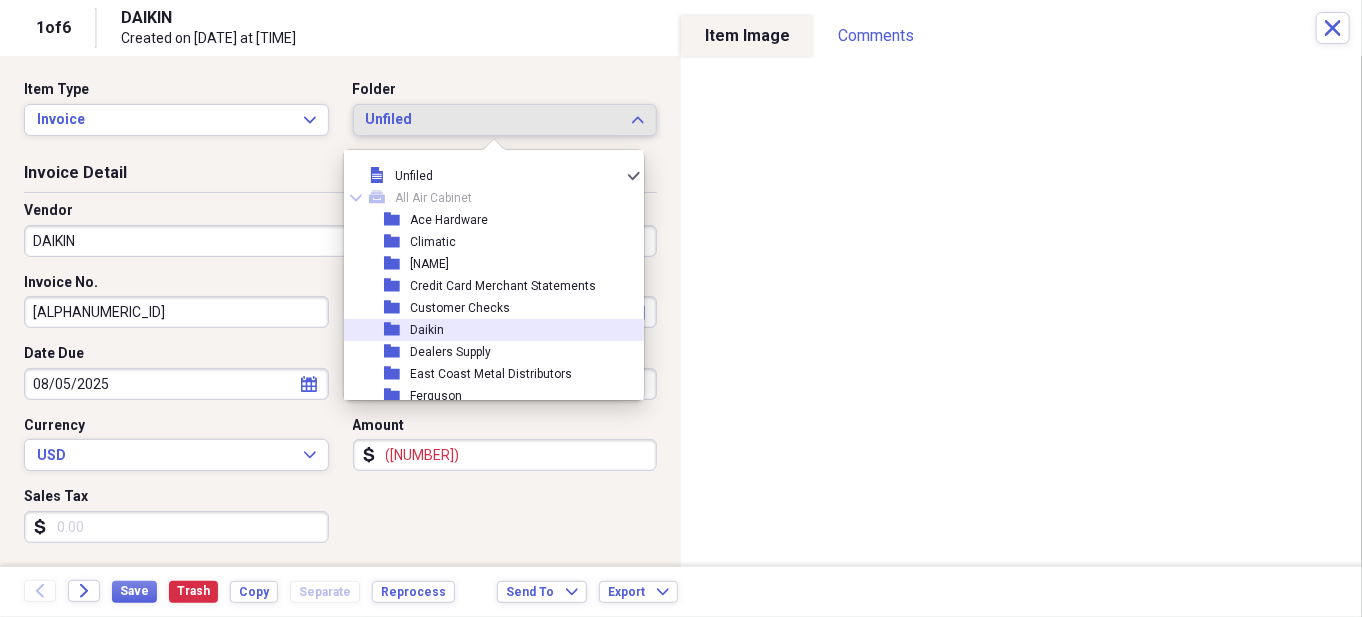 click on "folder [NAME]" at bounding box center [486, 330] 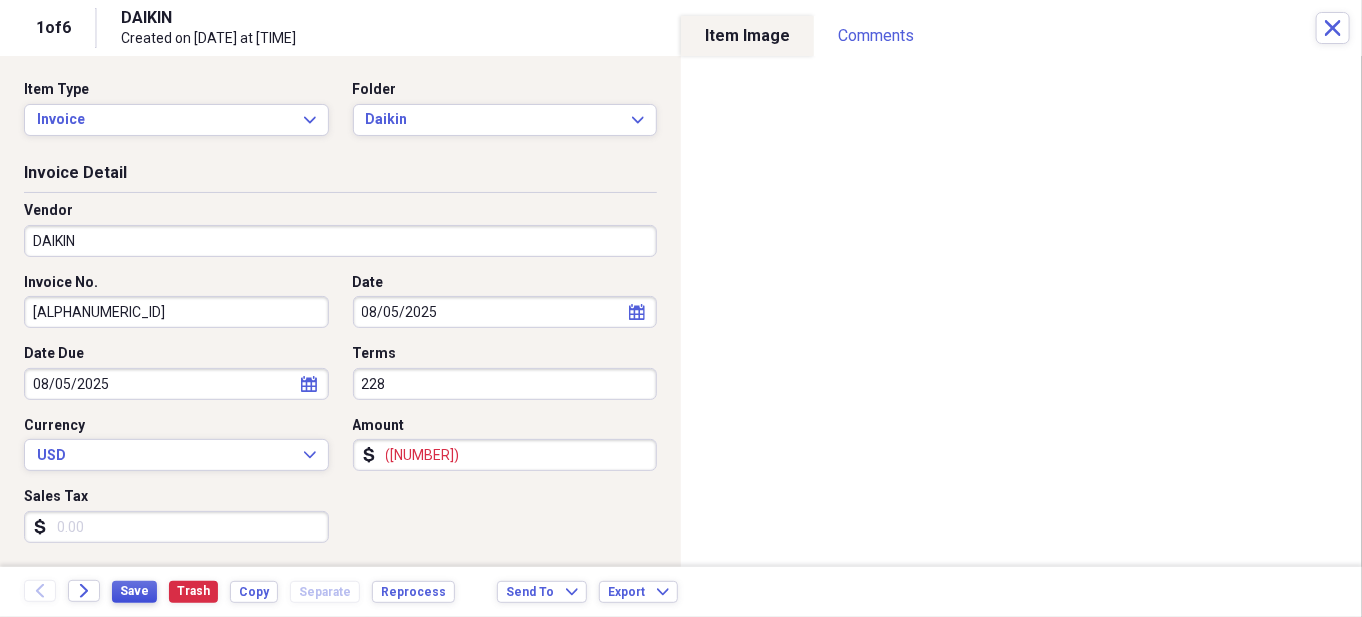 click on "Save" at bounding box center (134, 591) 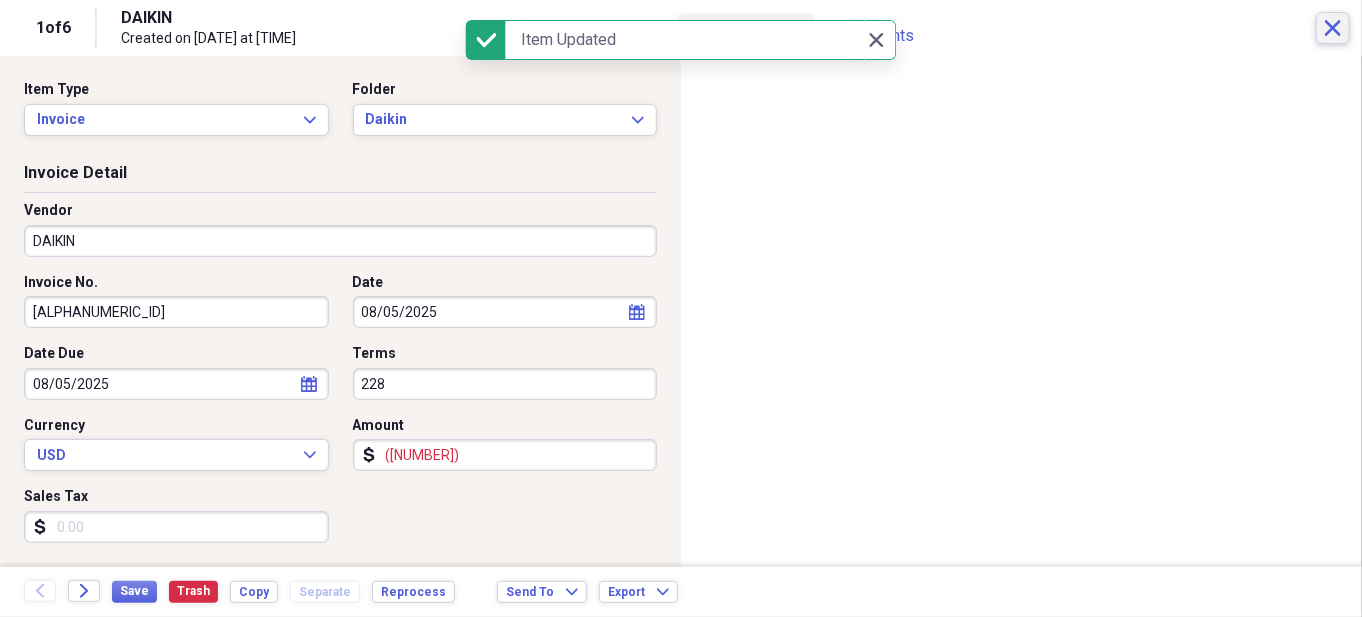 click on "Close" at bounding box center (1333, 28) 